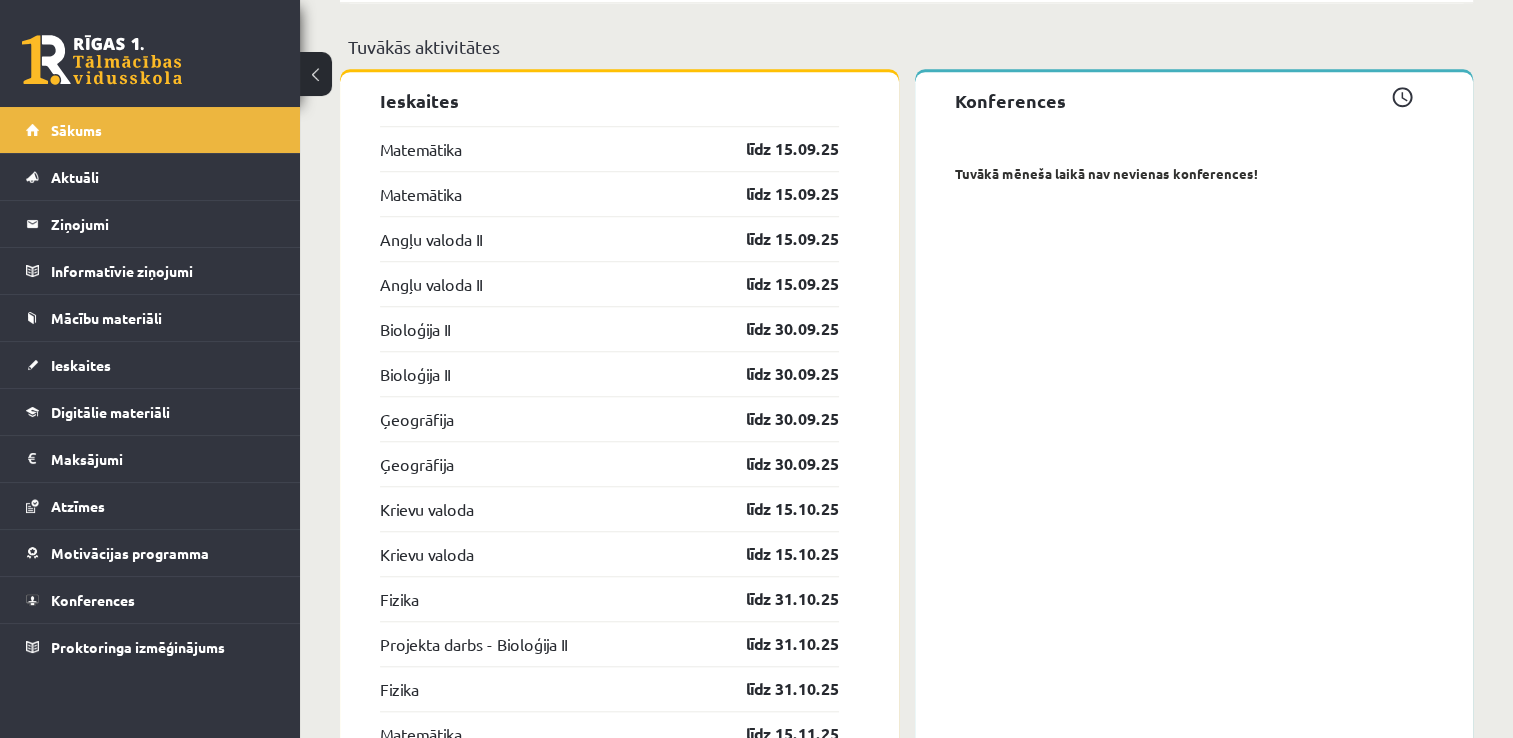 scroll, scrollTop: 1588, scrollLeft: 0, axis: vertical 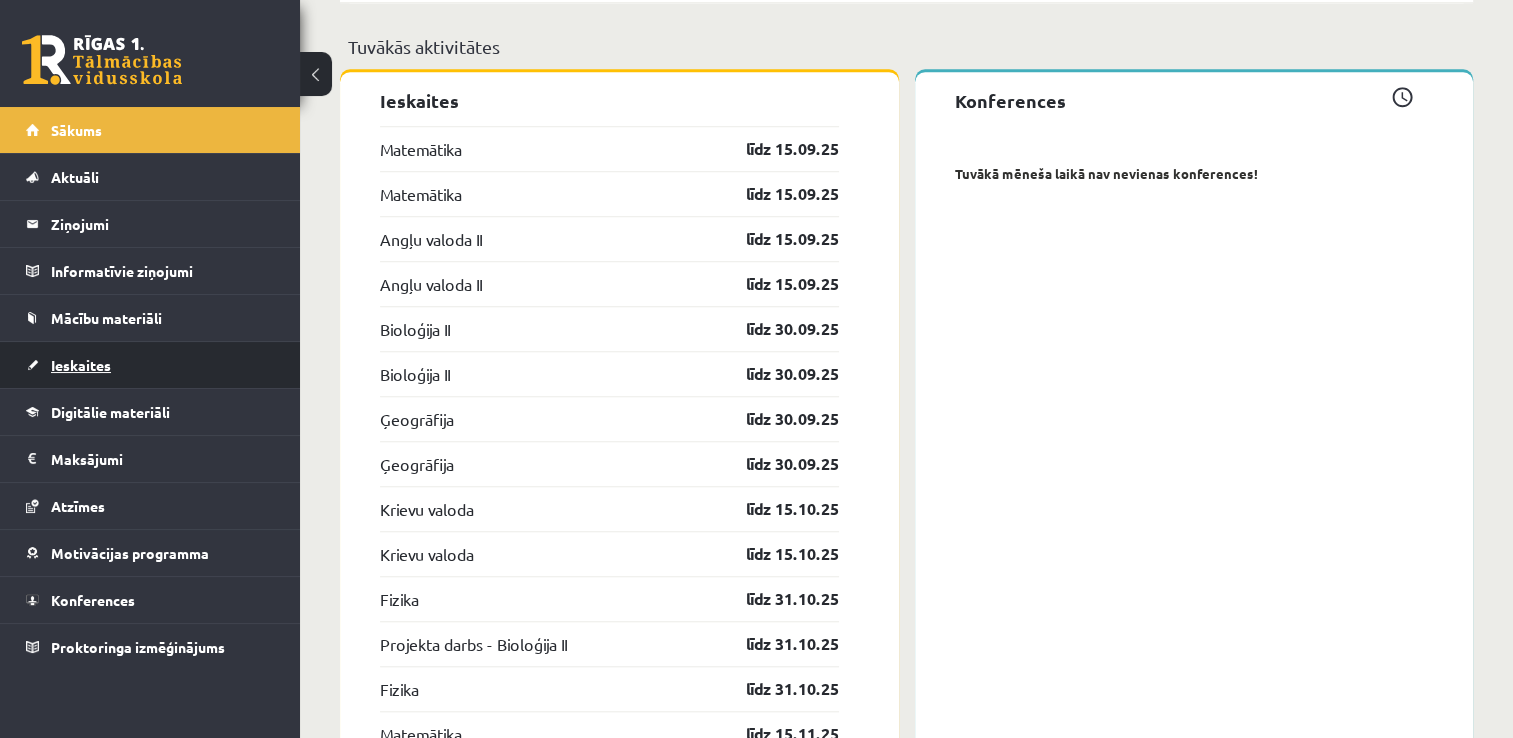 click on "Ieskaites" at bounding box center [150, 365] 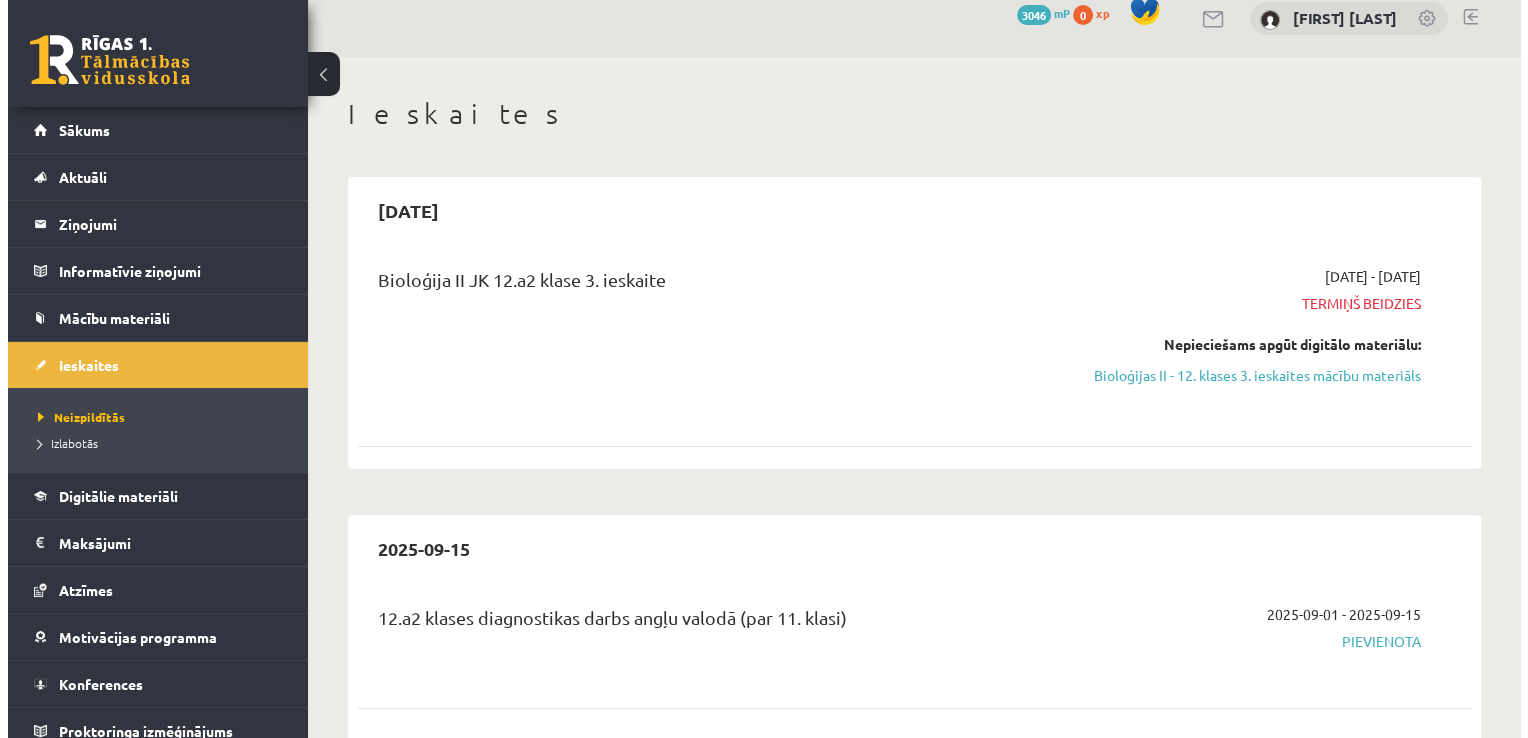 scroll, scrollTop: 0, scrollLeft: 0, axis: both 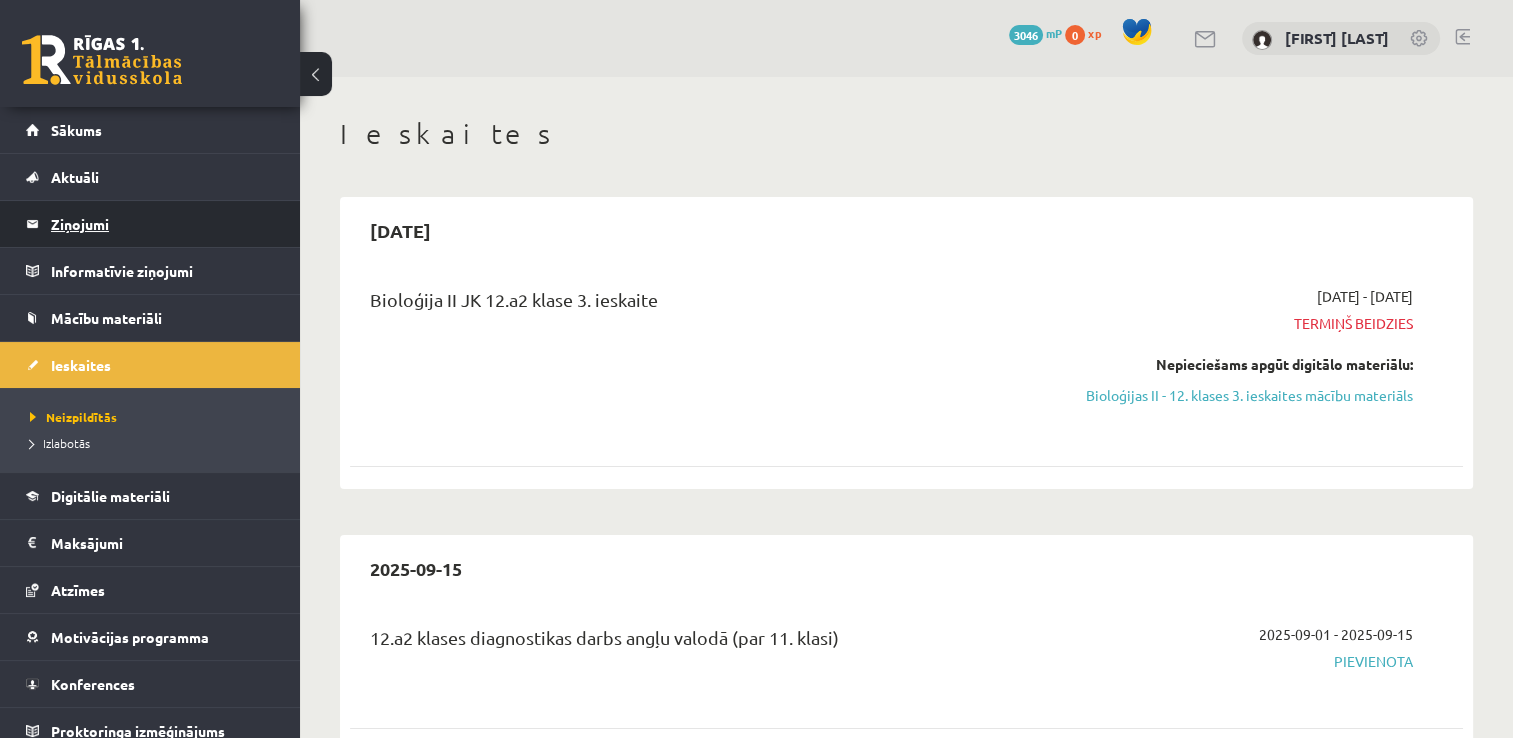 click on "Ziņojumi
0" at bounding box center [163, 224] 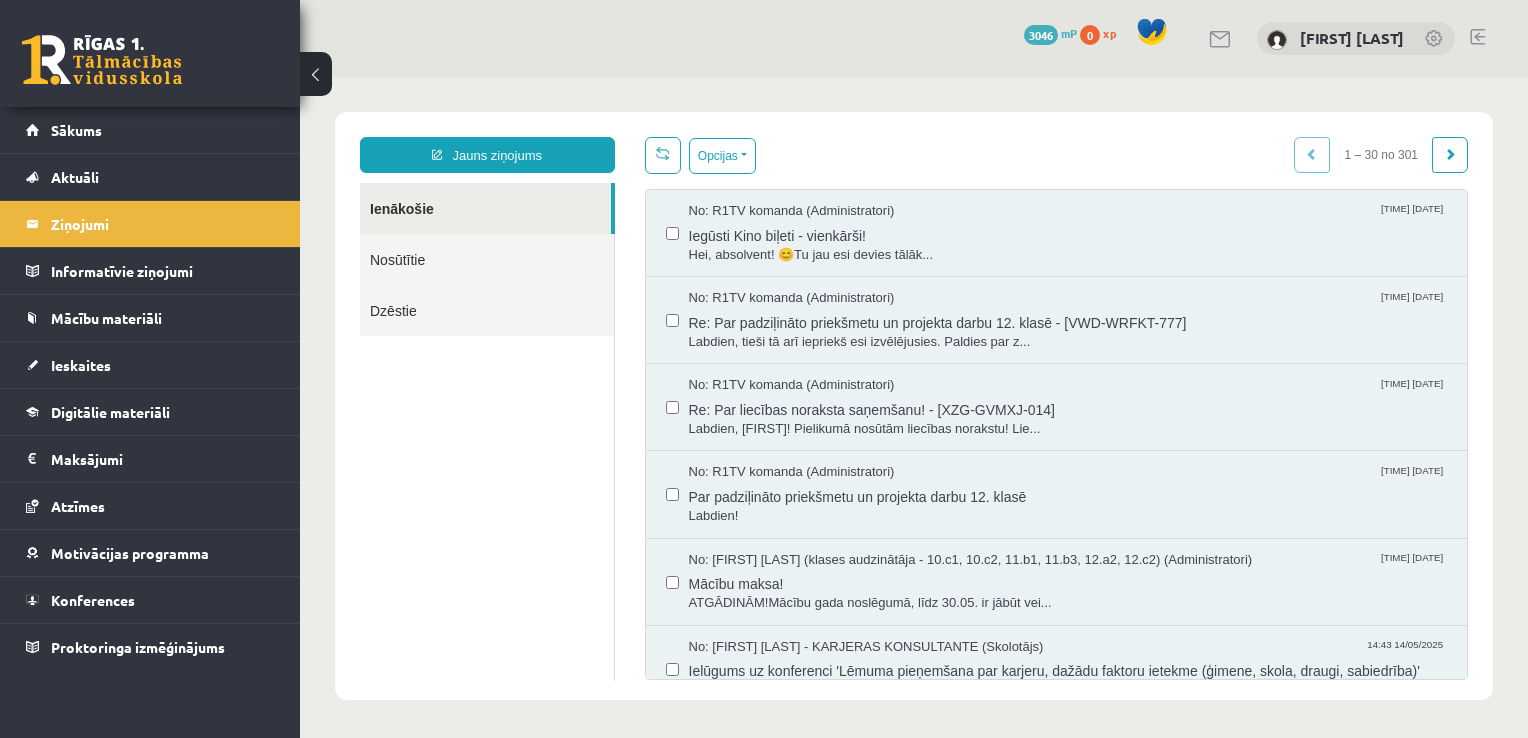scroll, scrollTop: 0, scrollLeft: 0, axis: both 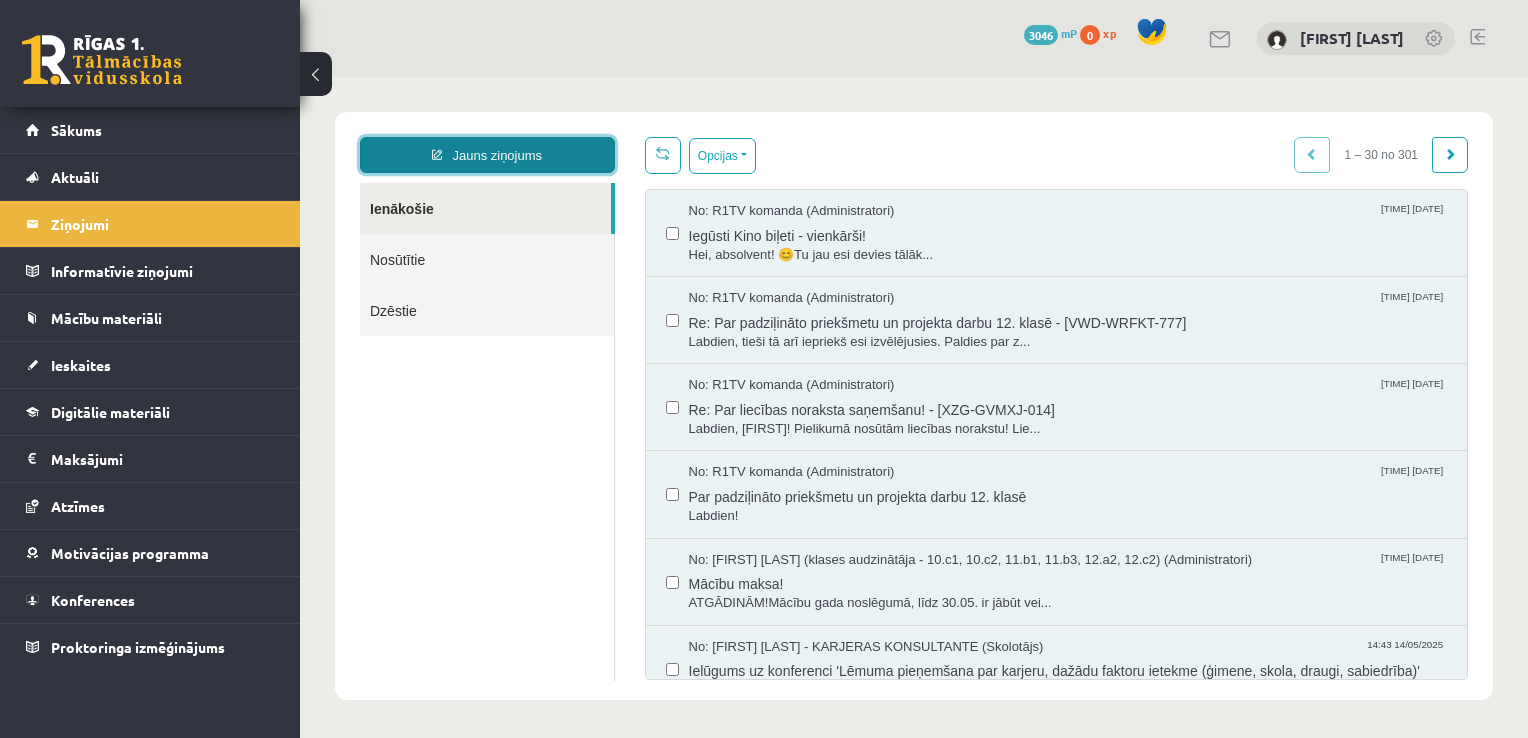 click on "Jauns ziņojums" at bounding box center [487, 155] 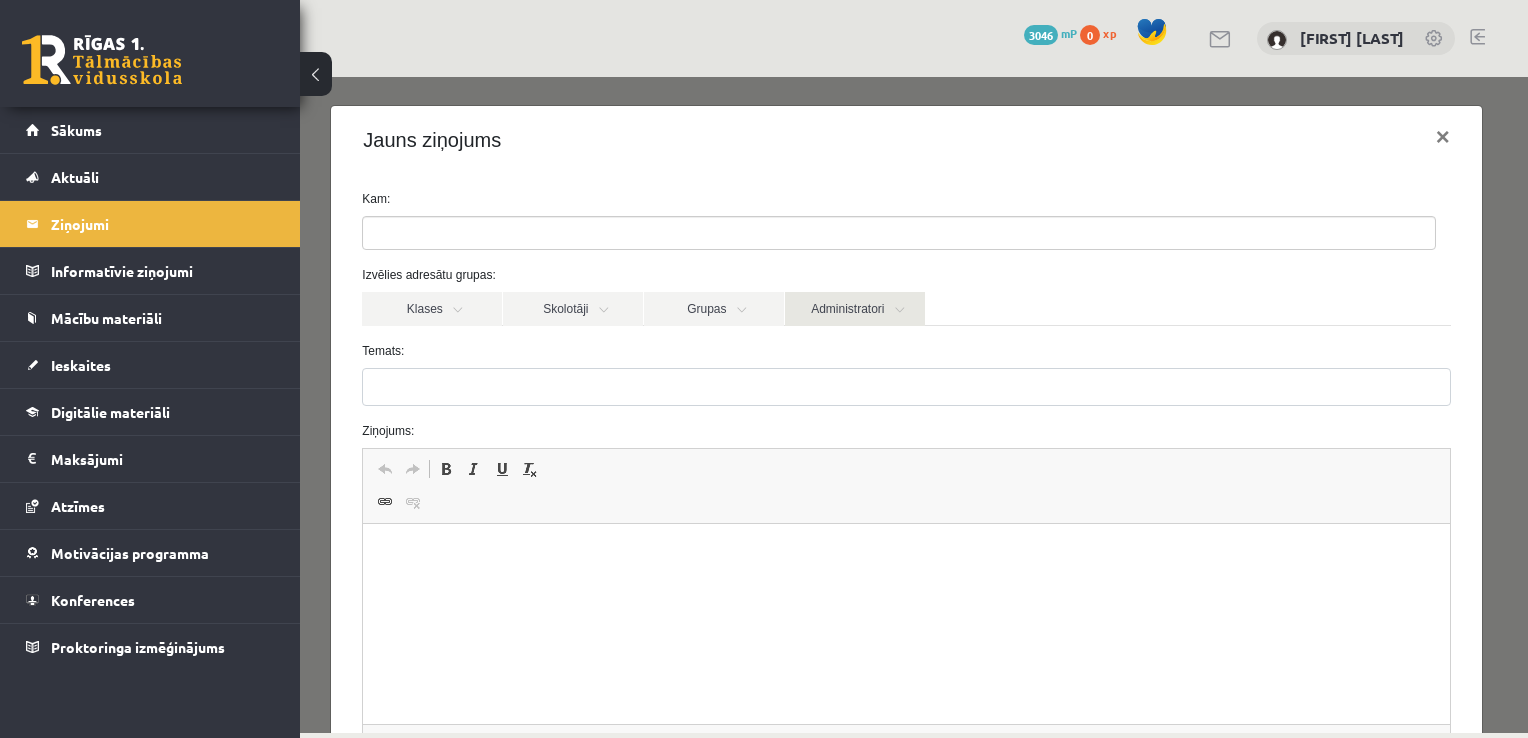 click on "Administratori" at bounding box center (855, 309) 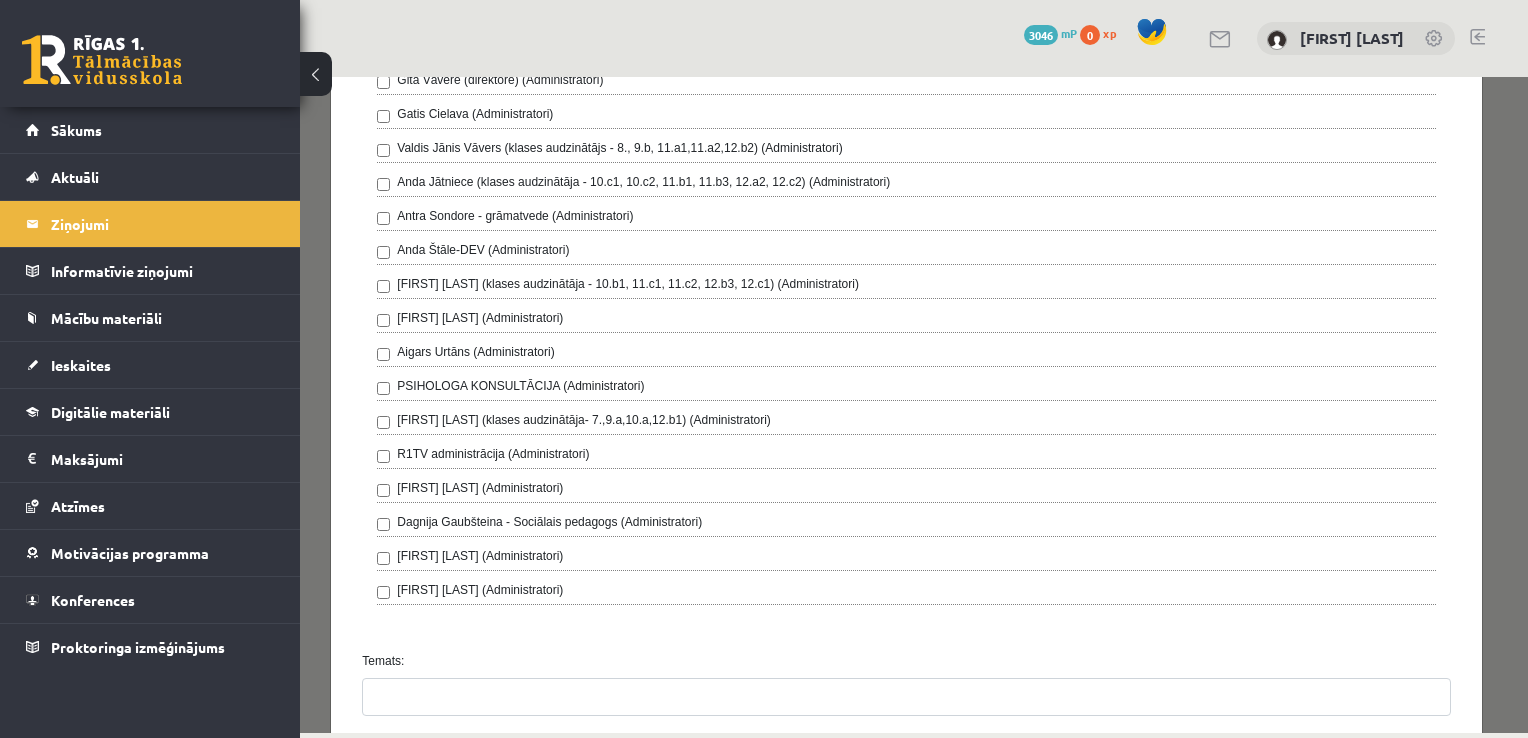 scroll, scrollTop: 0, scrollLeft: 0, axis: both 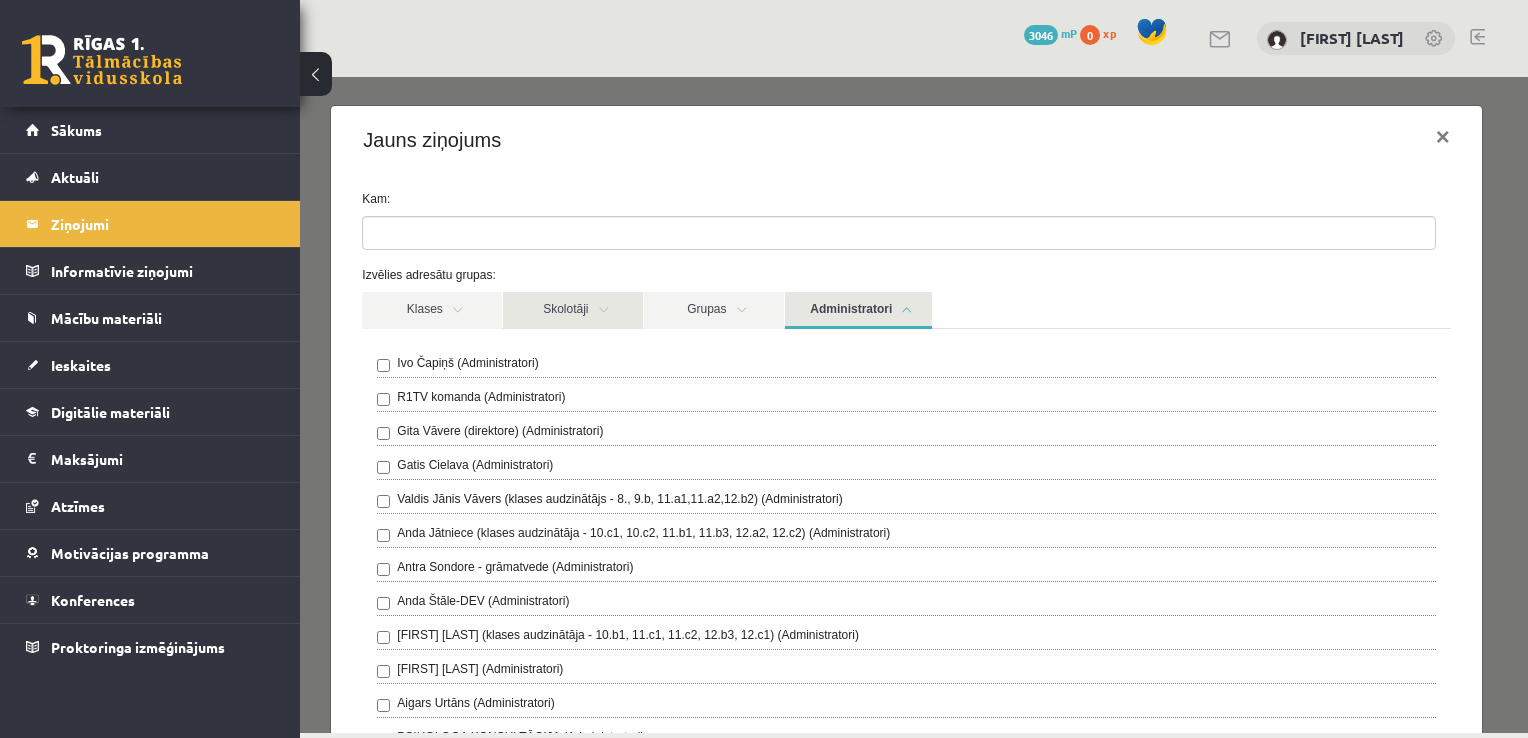 click on "Skolotāji" at bounding box center [573, 310] 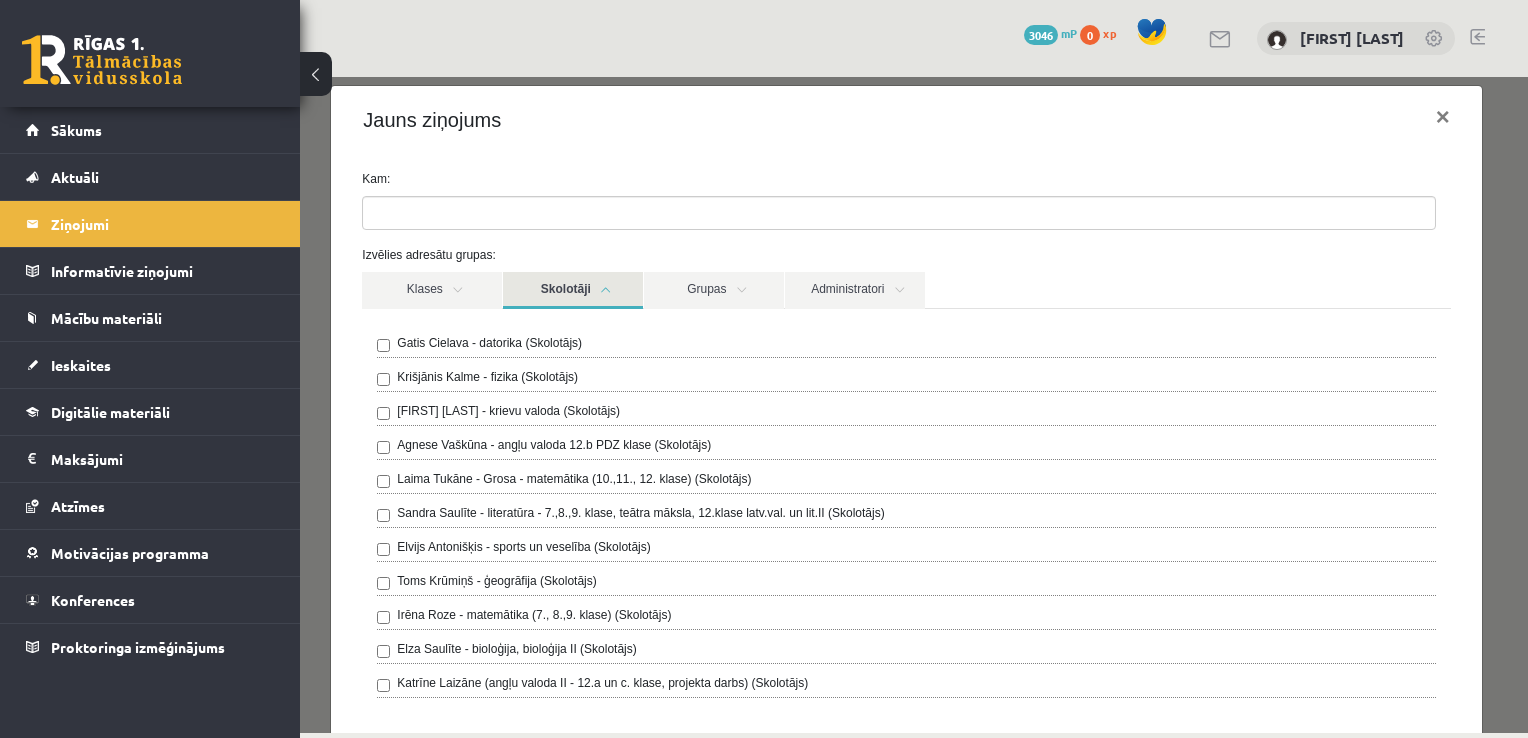 scroll, scrollTop: 15, scrollLeft: 0, axis: vertical 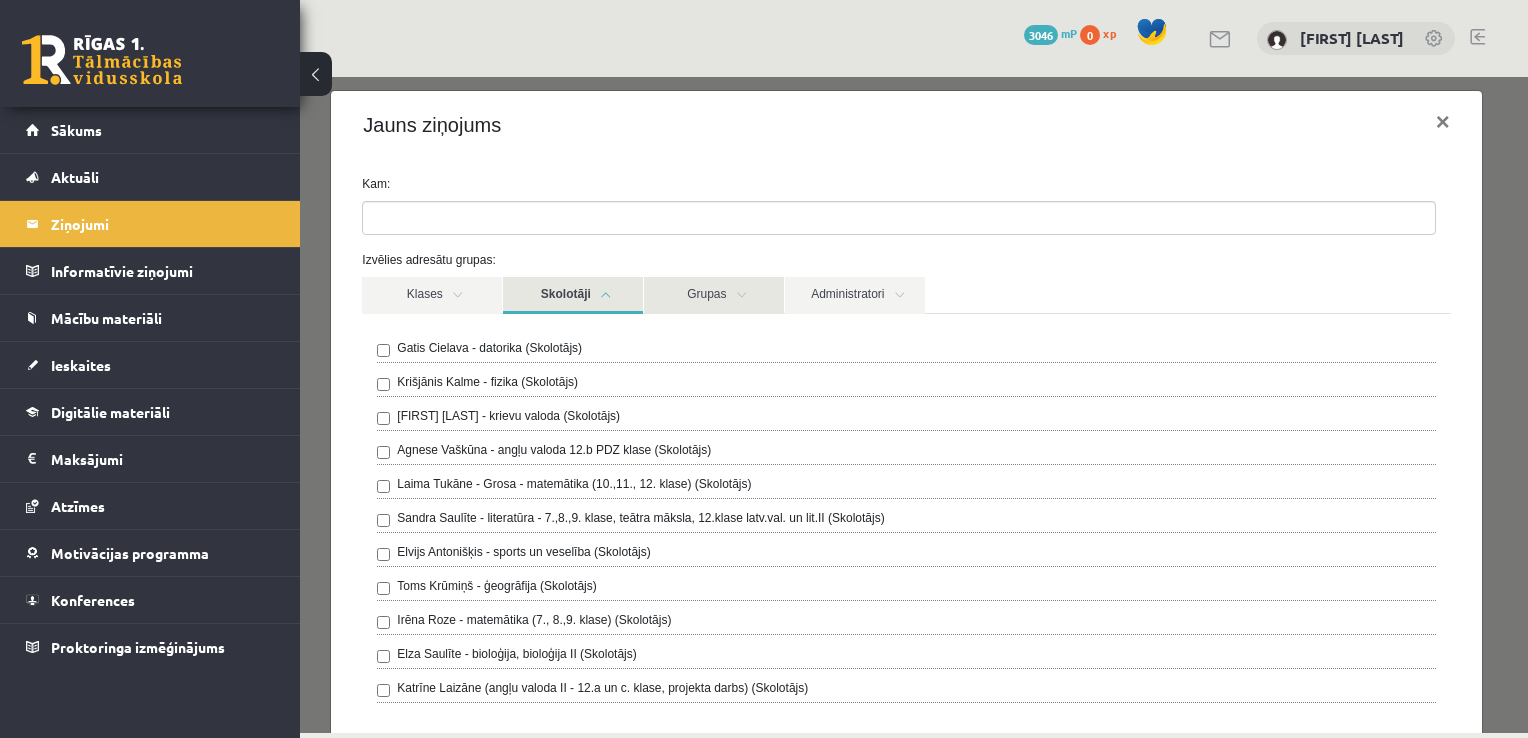 click on "Grupas" at bounding box center [714, 295] 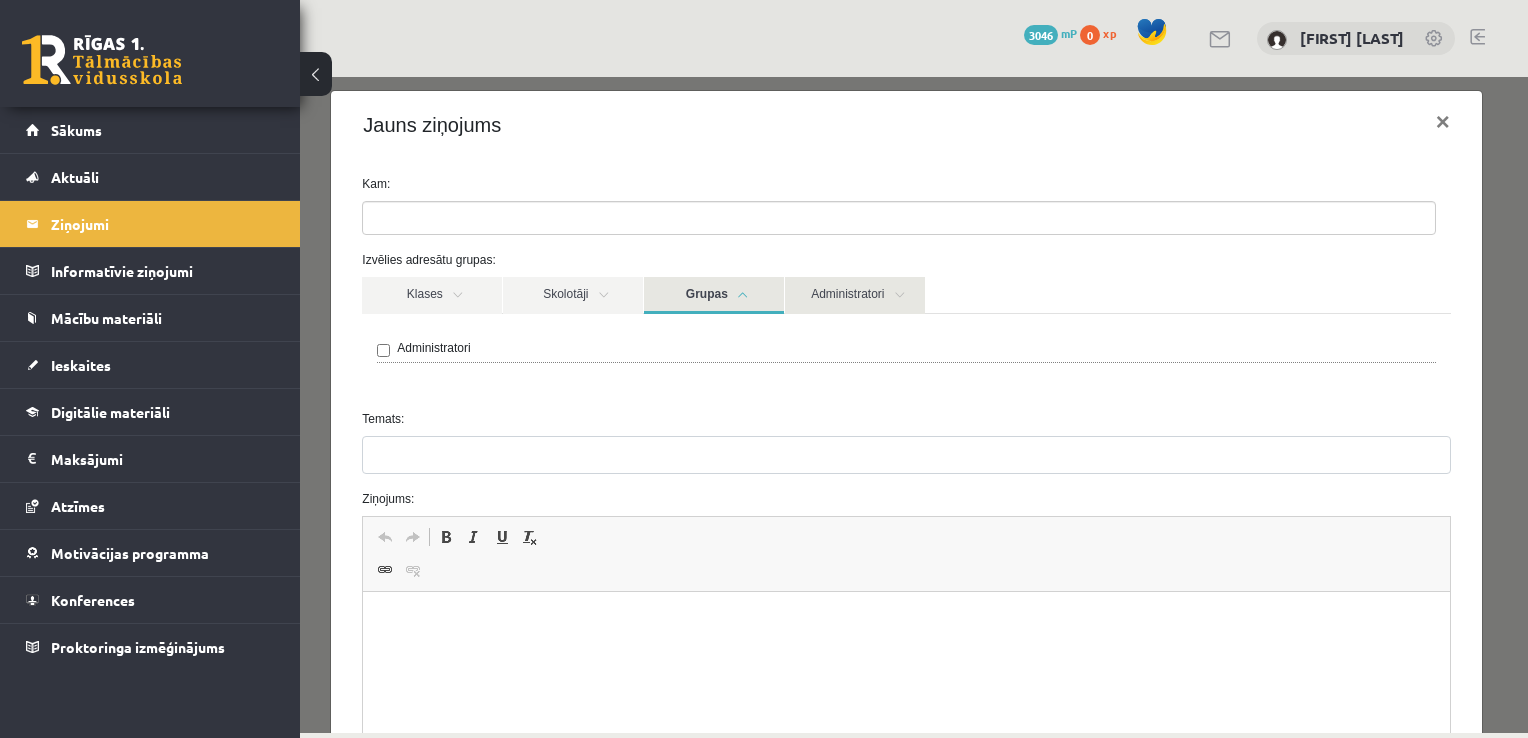 click on "Administratori" at bounding box center (855, 295) 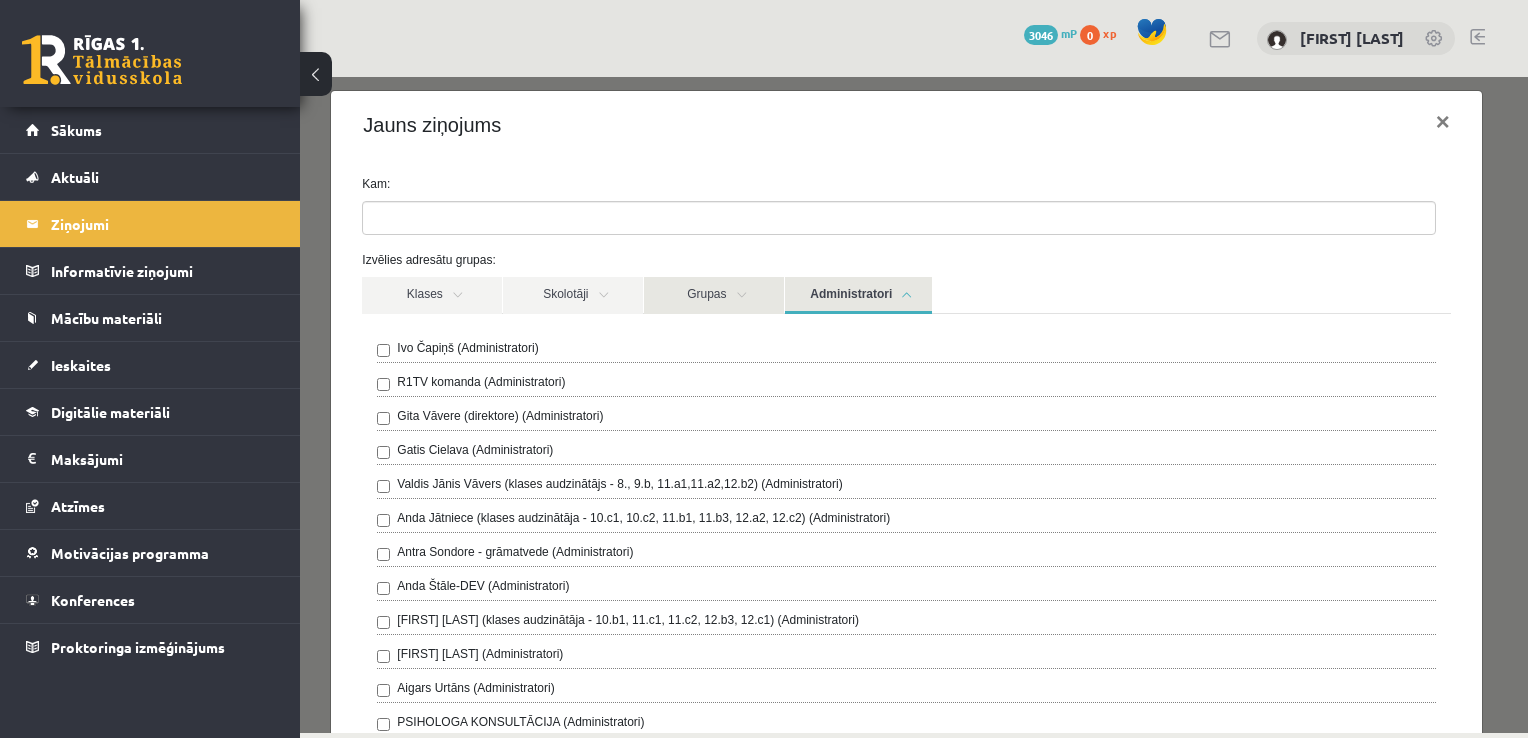 click on "Grupas" at bounding box center (714, 295) 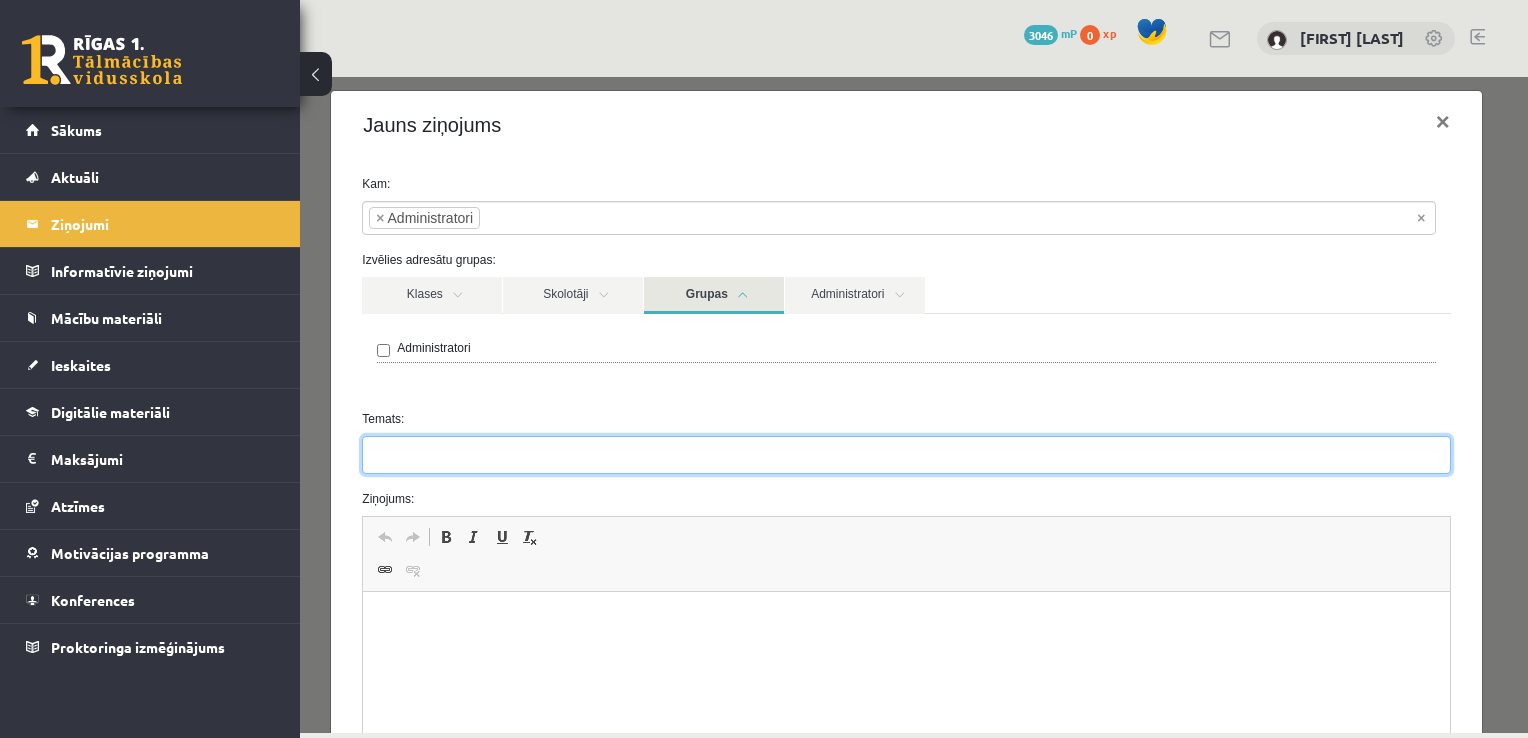 click on "Temats:" at bounding box center (906, 455) 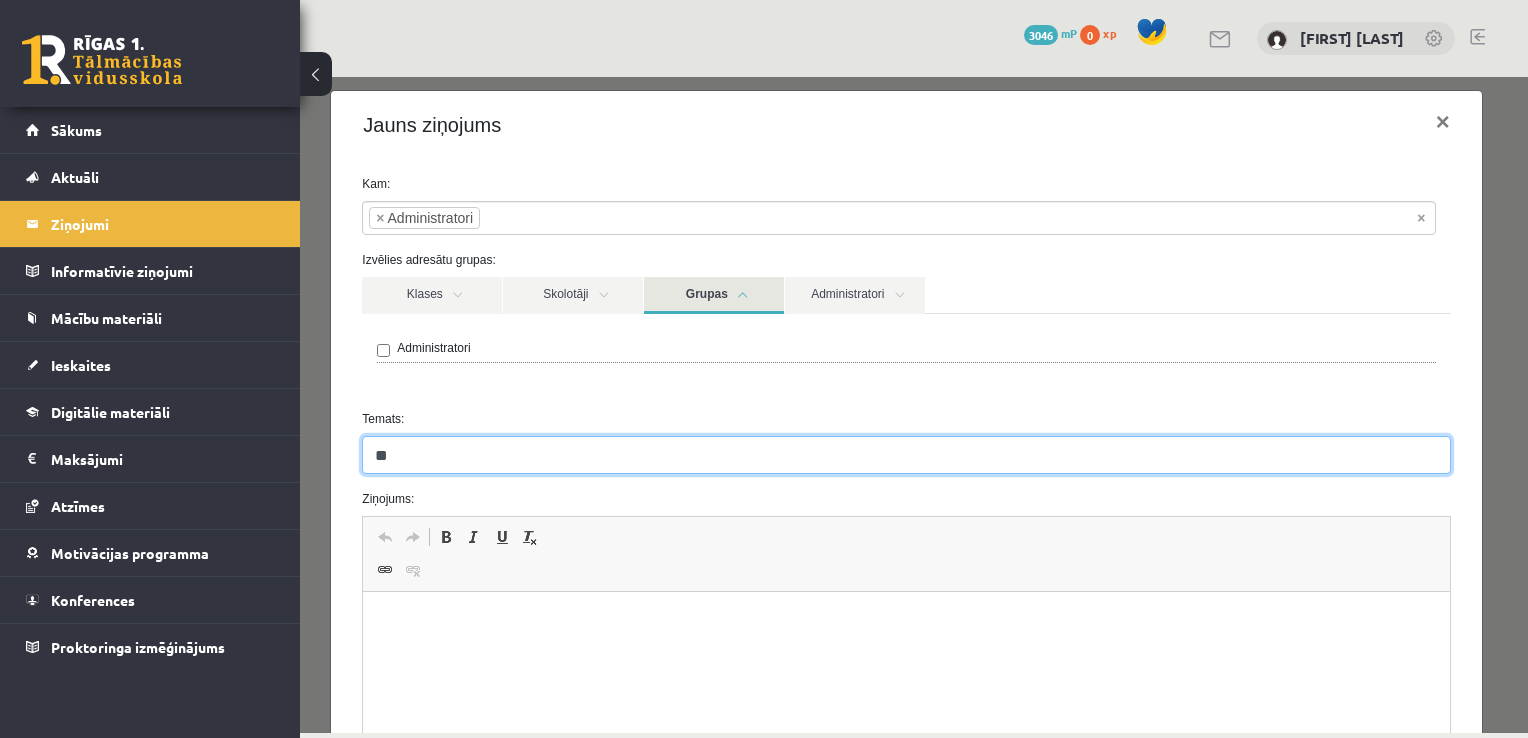 type on "*" 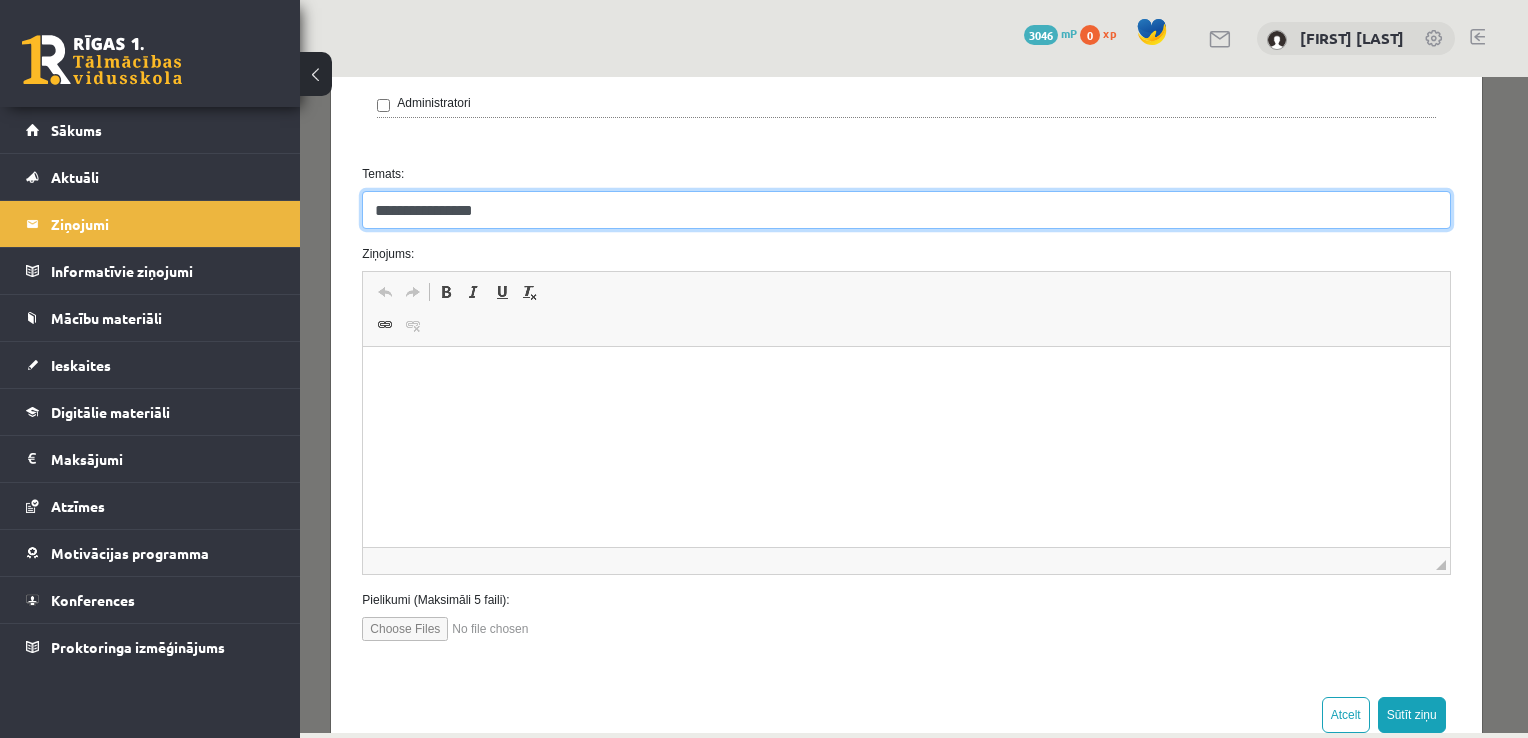 scroll, scrollTop: 271, scrollLeft: 0, axis: vertical 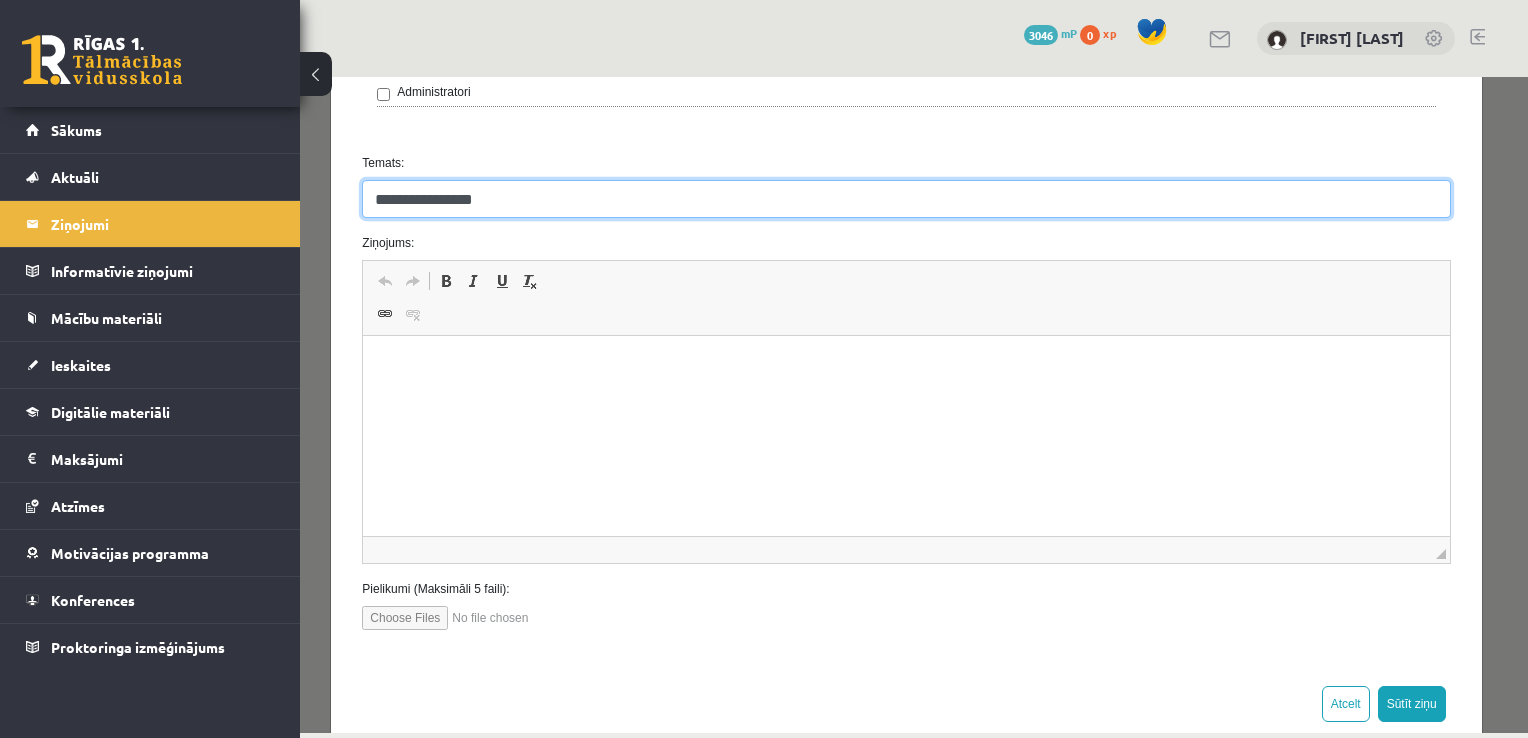 type on "**********" 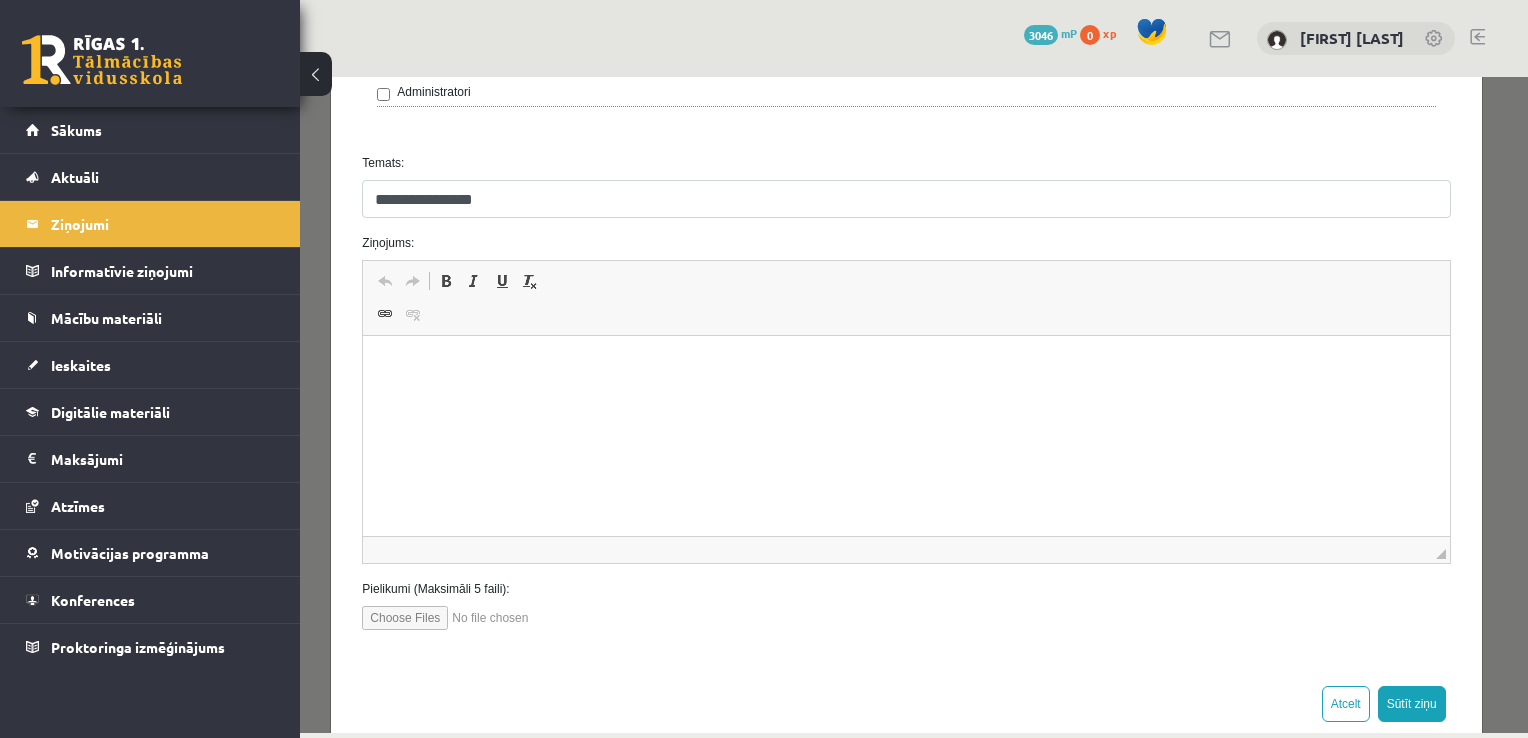 click at bounding box center [906, 366] 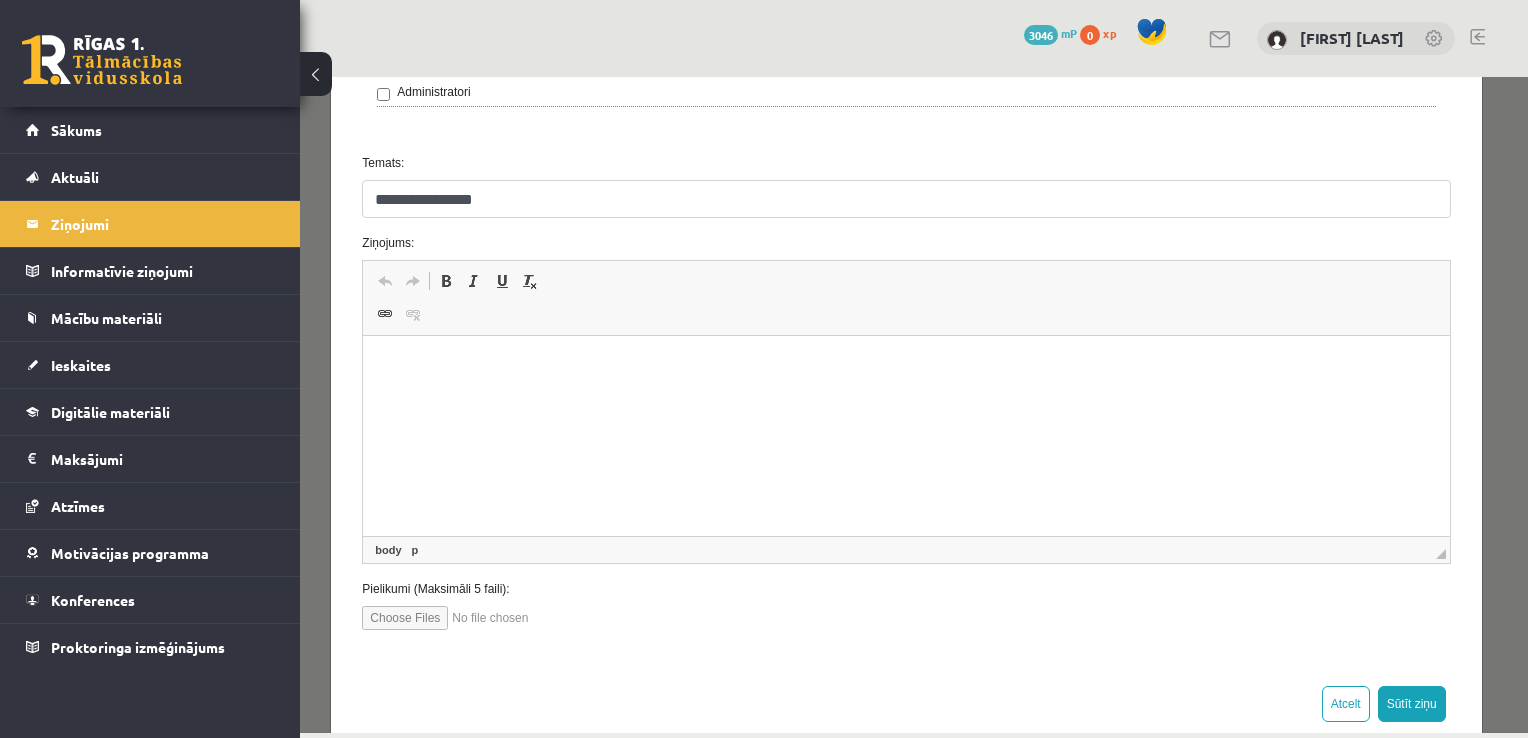 type 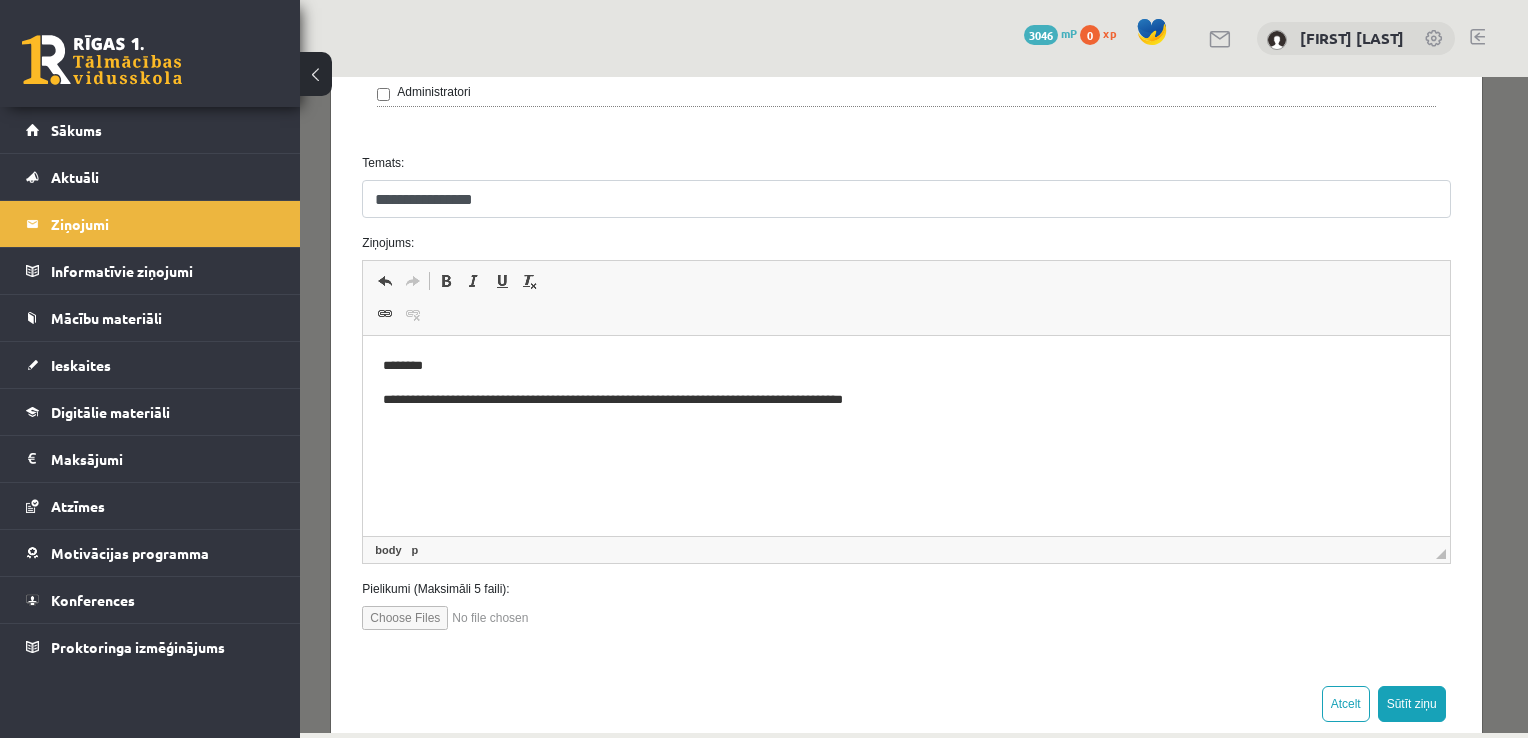 scroll, scrollTop: 308, scrollLeft: 0, axis: vertical 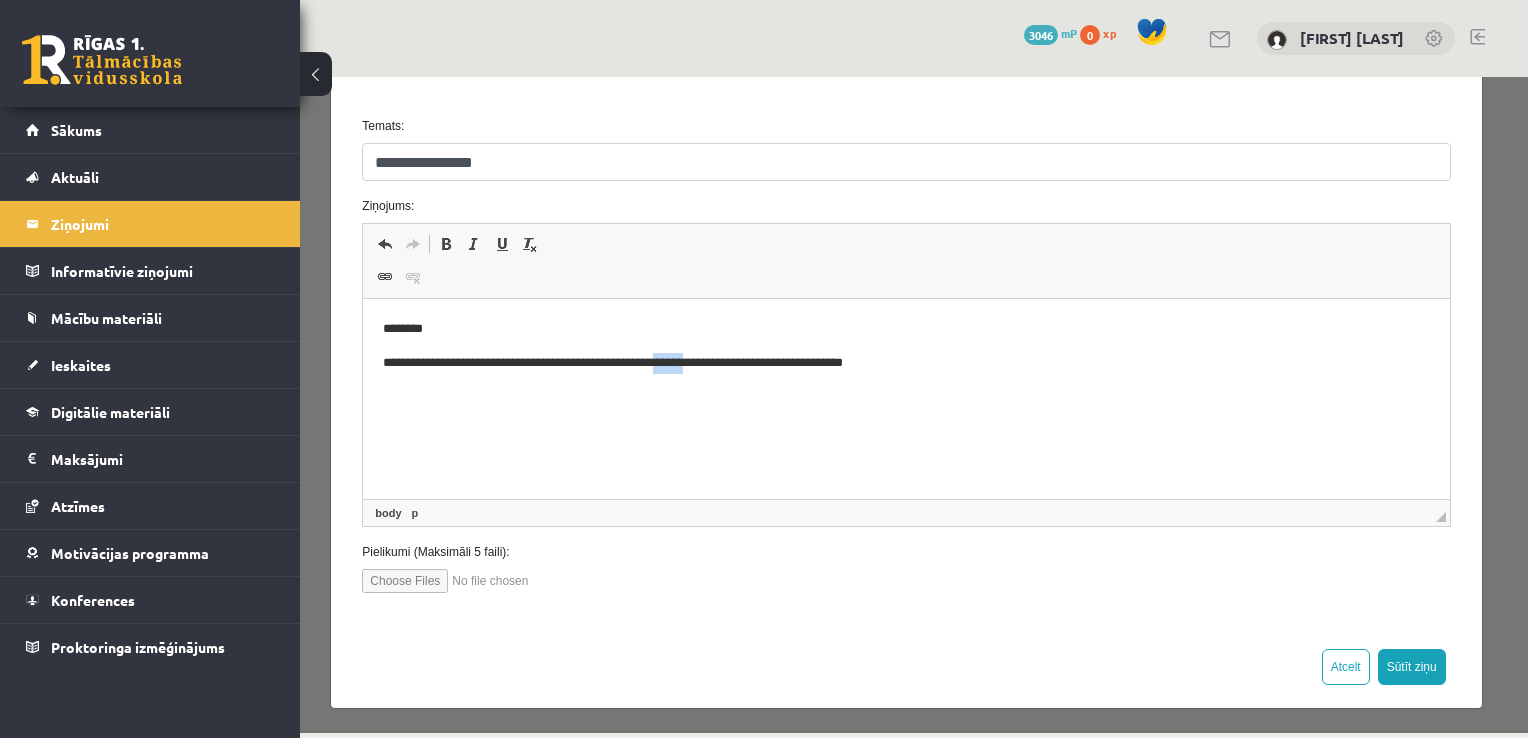 drag, startPoint x: 724, startPoint y: 364, endPoint x: 686, endPoint y: 366, distance: 38.052597 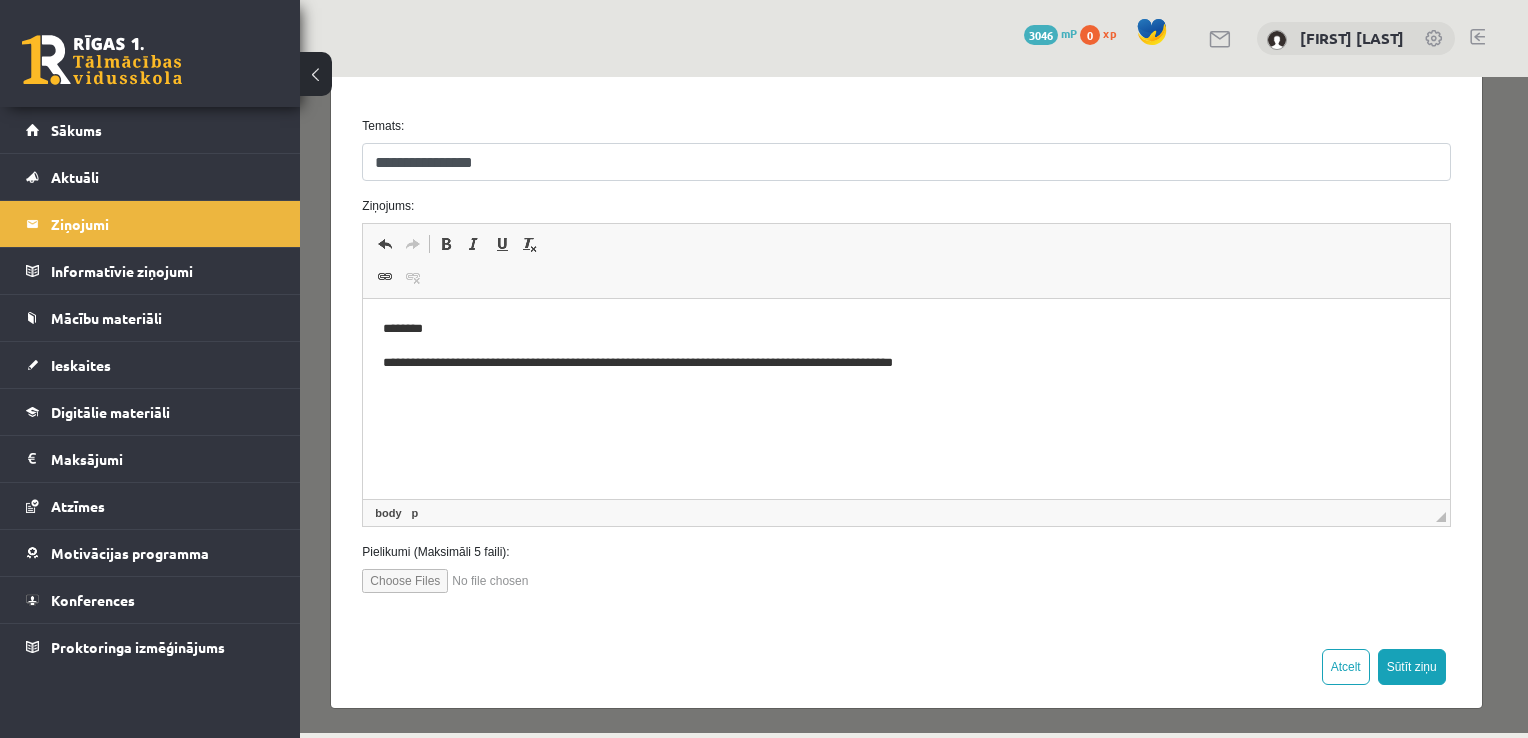 click on "**********" at bounding box center [899, 363] 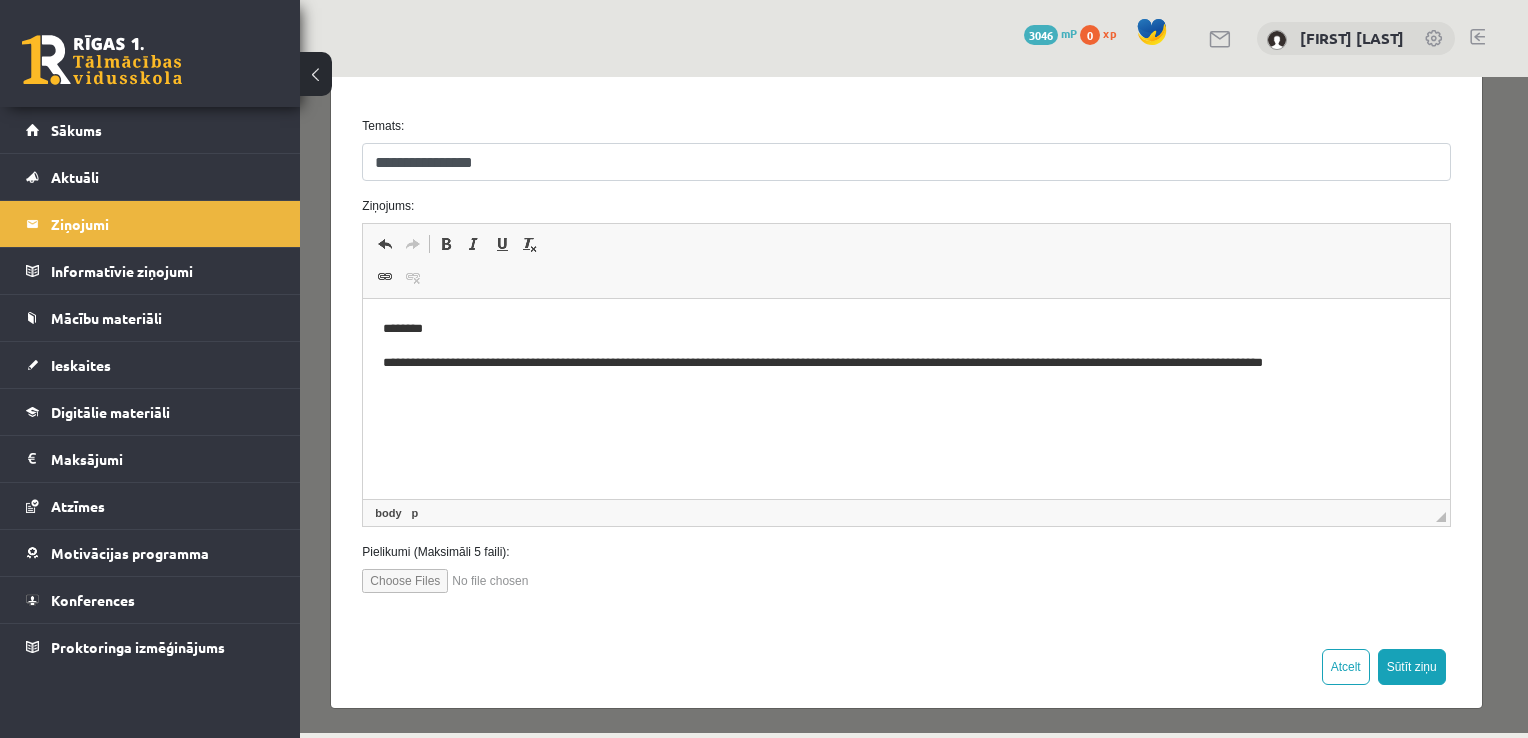 click on "**********" at bounding box center [899, 363] 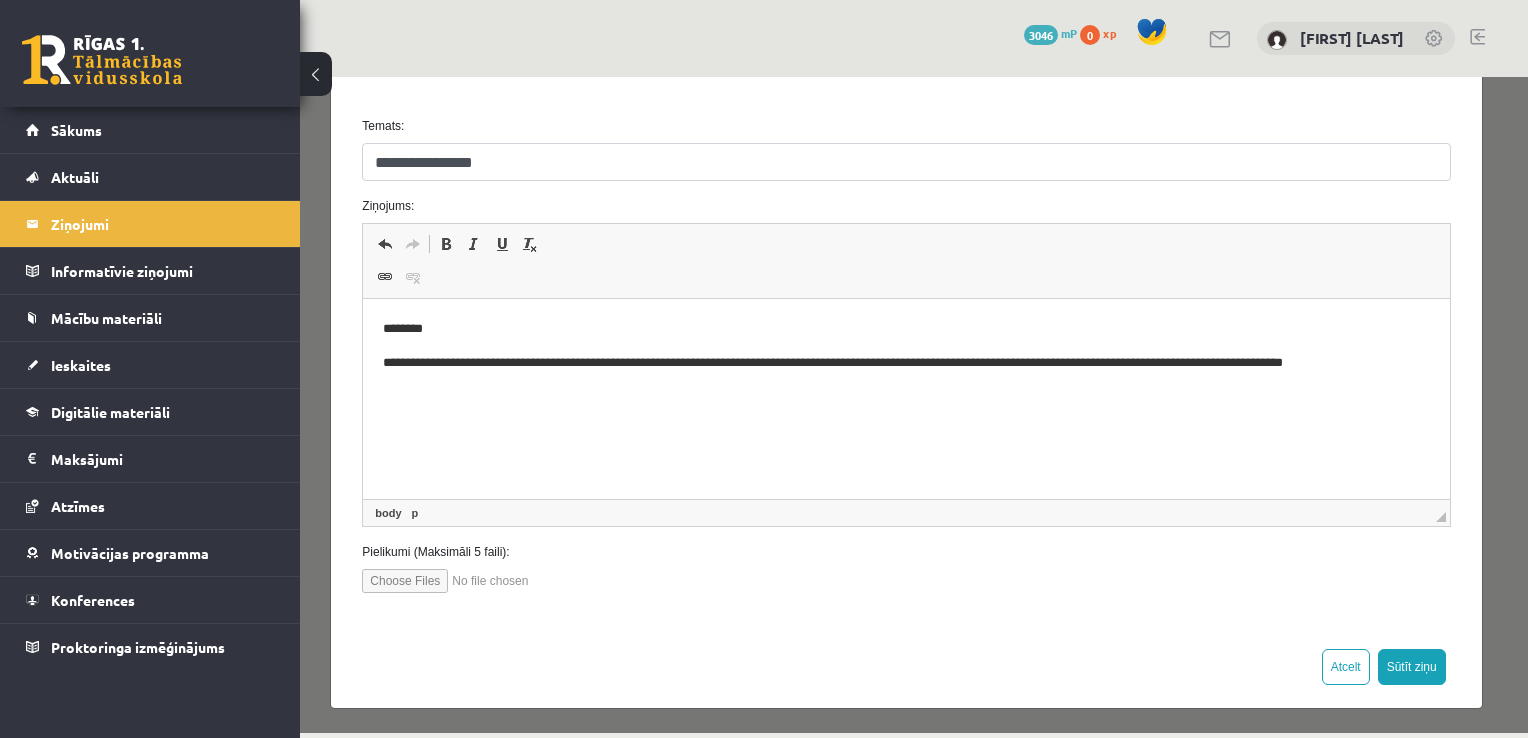 click on "**********" at bounding box center [899, 374] 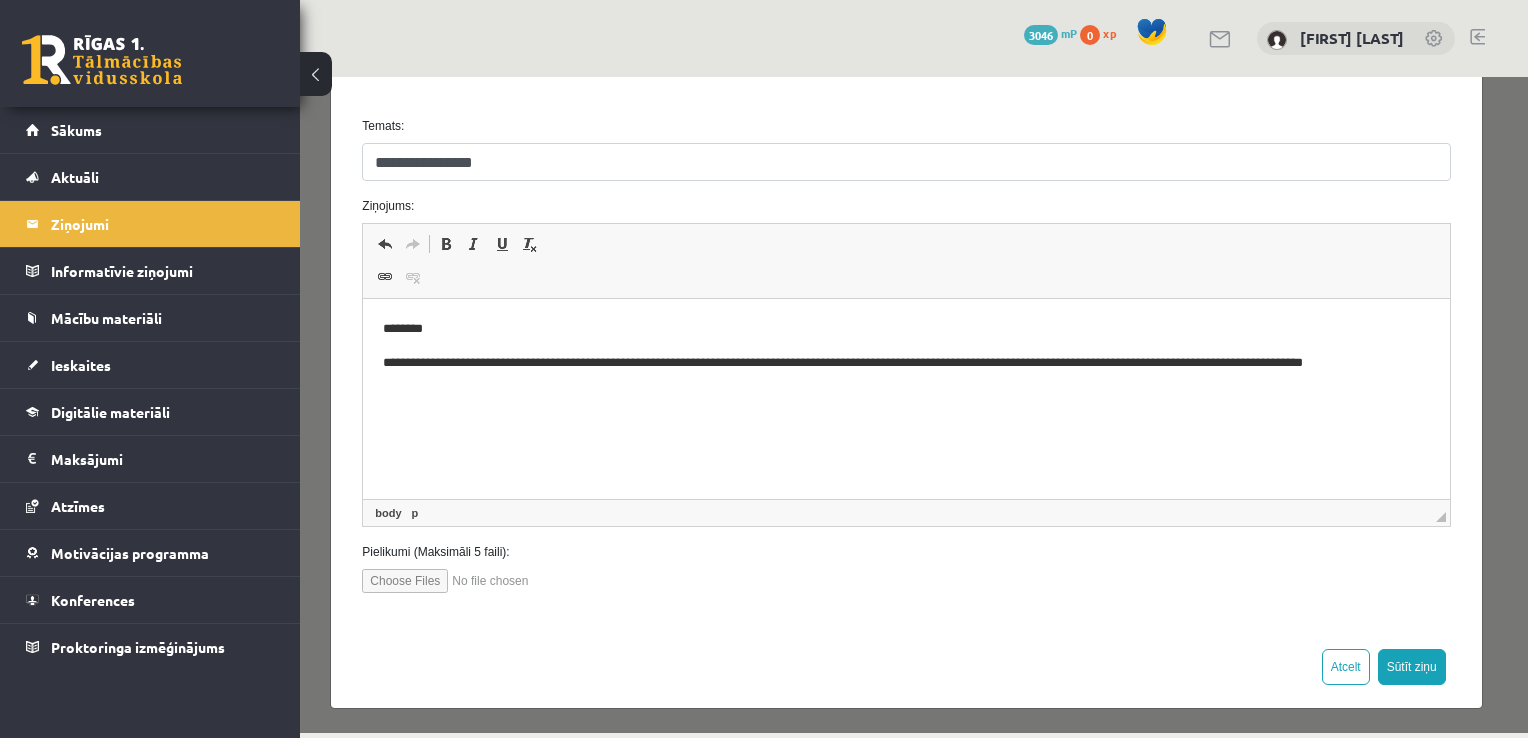 click on "**********" at bounding box center (899, 374) 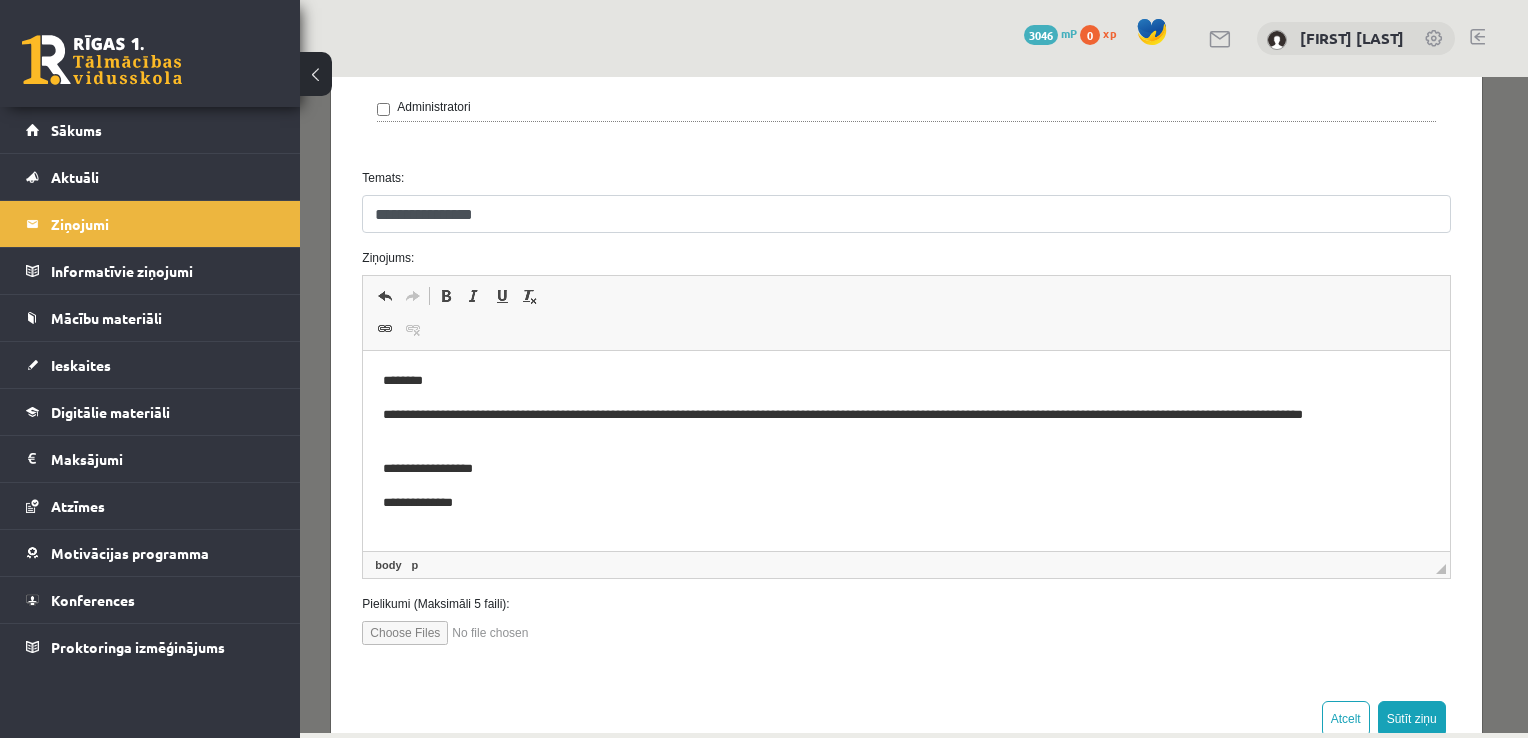 scroll, scrollTop: 308, scrollLeft: 0, axis: vertical 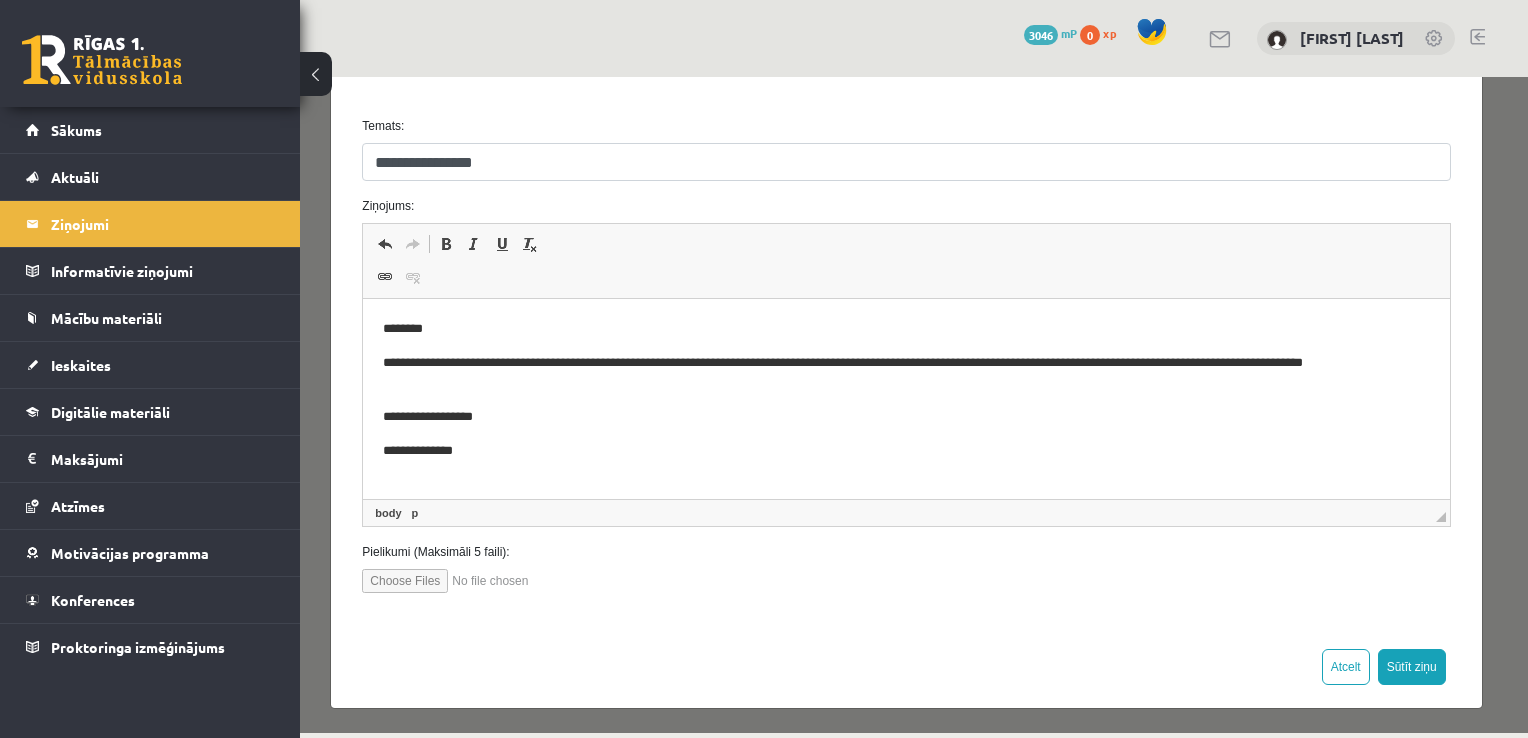 click on "**********" at bounding box center [899, 374] 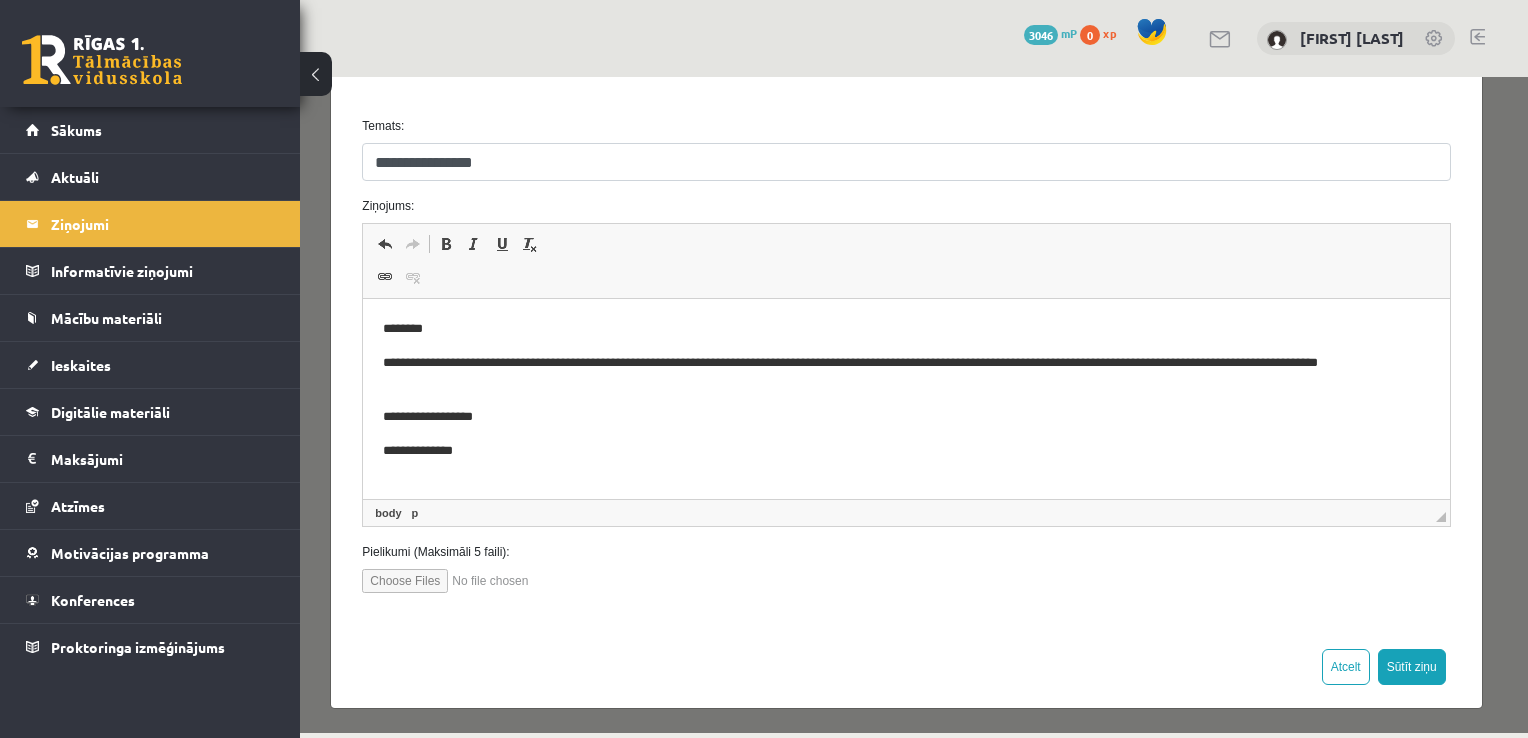click on "**********" at bounding box center [906, 390] 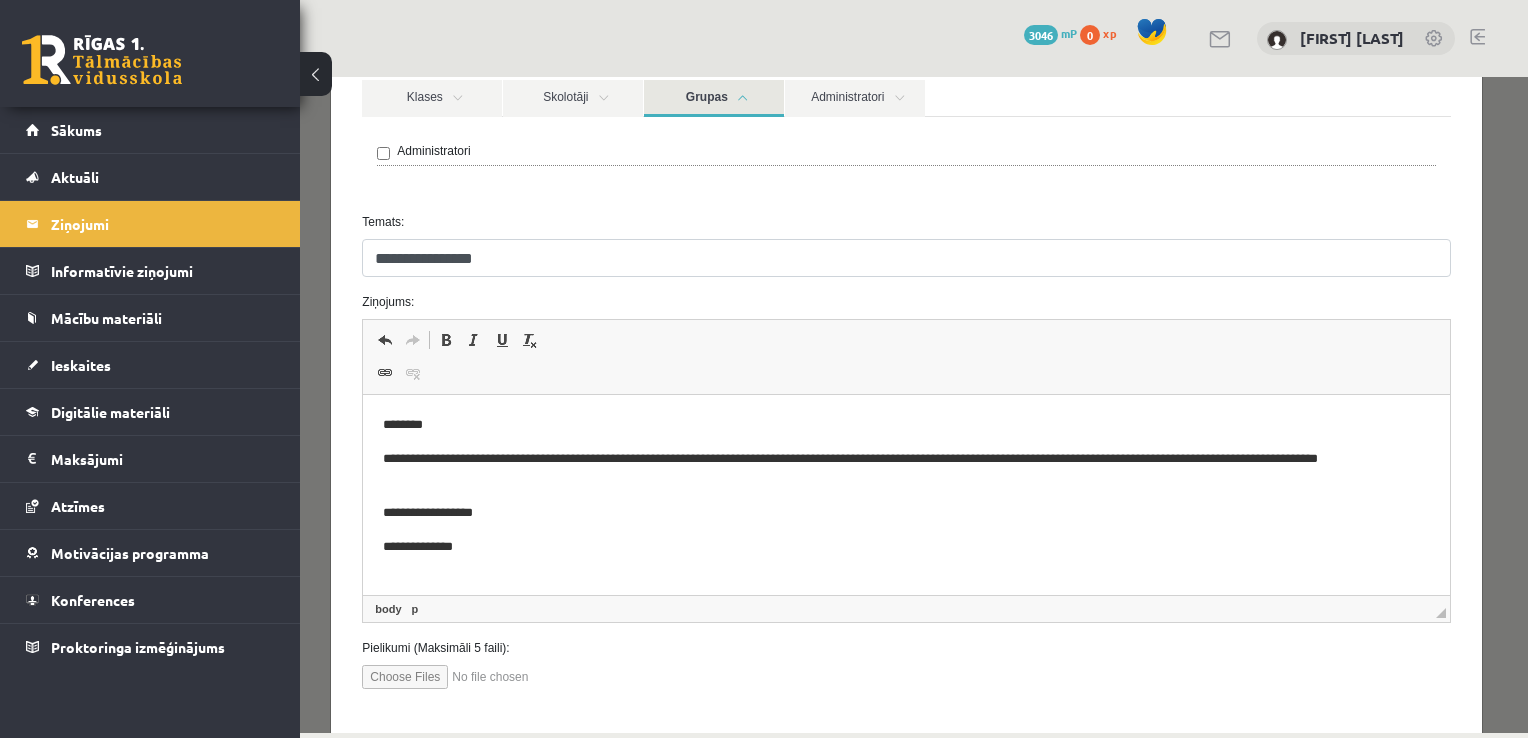 scroll, scrollTop: 308, scrollLeft: 0, axis: vertical 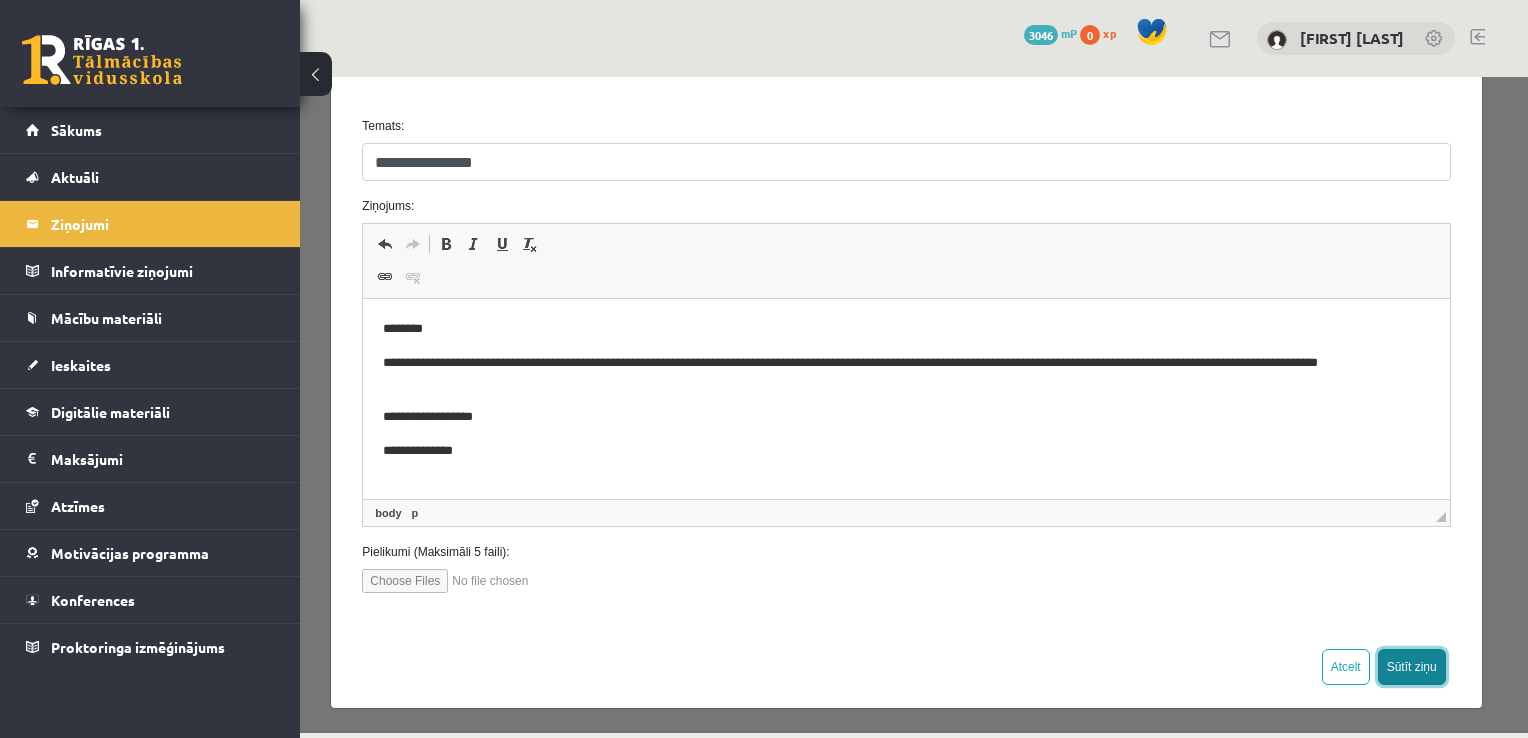 click on "Sūtīt ziņu" at bounding box center (1412, 667) 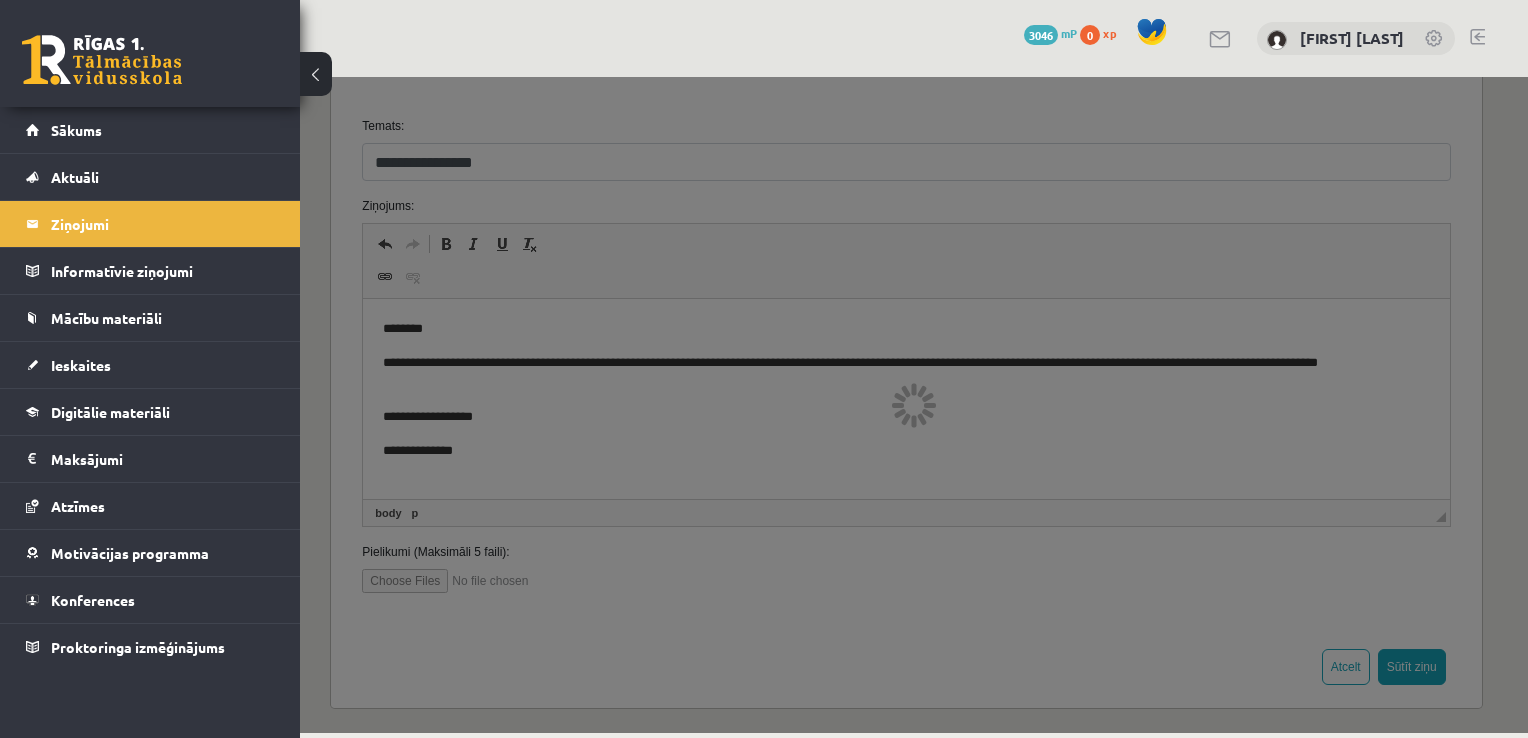 click at bounding box center (914, 405) 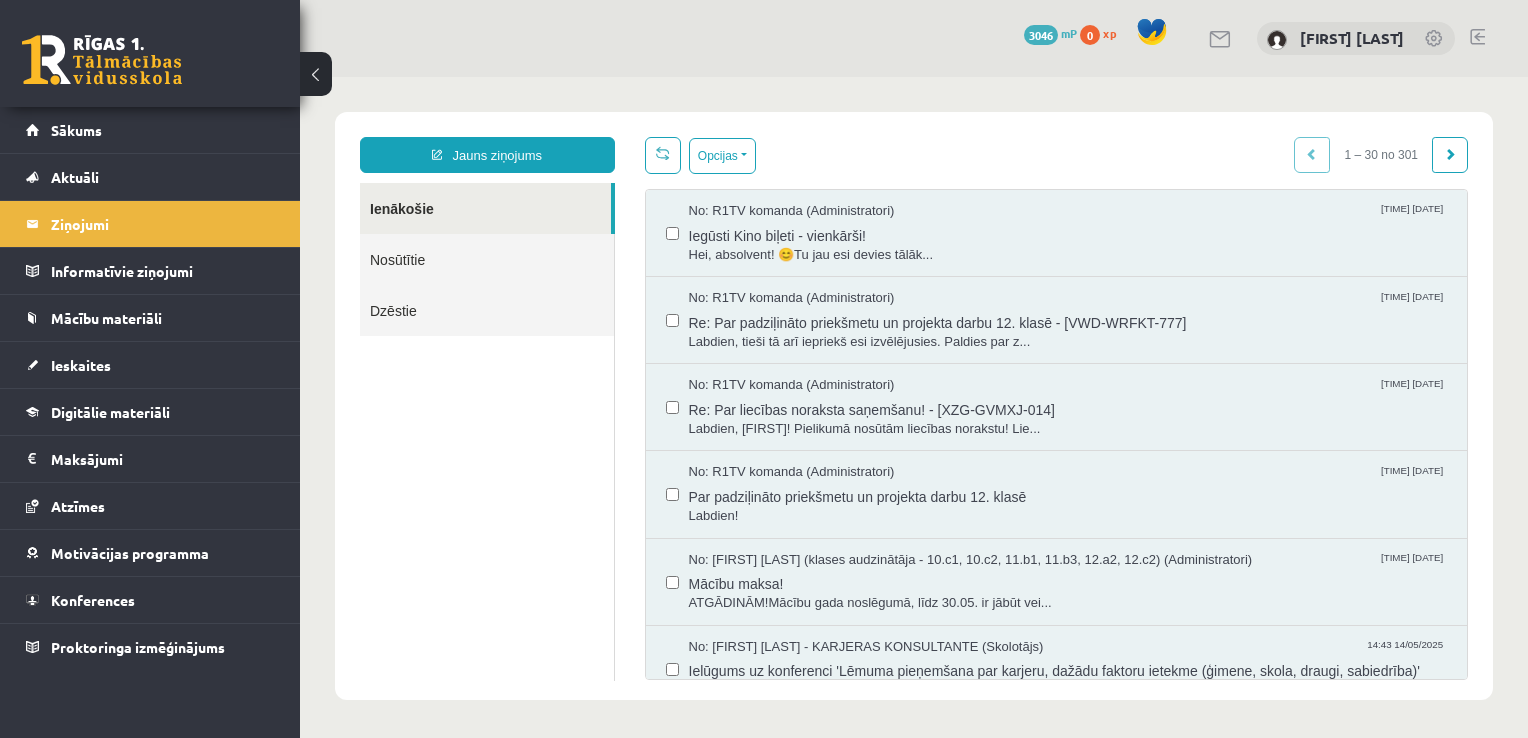 scroll, scrollTop: 0, scrollLeft: 0, axis: both 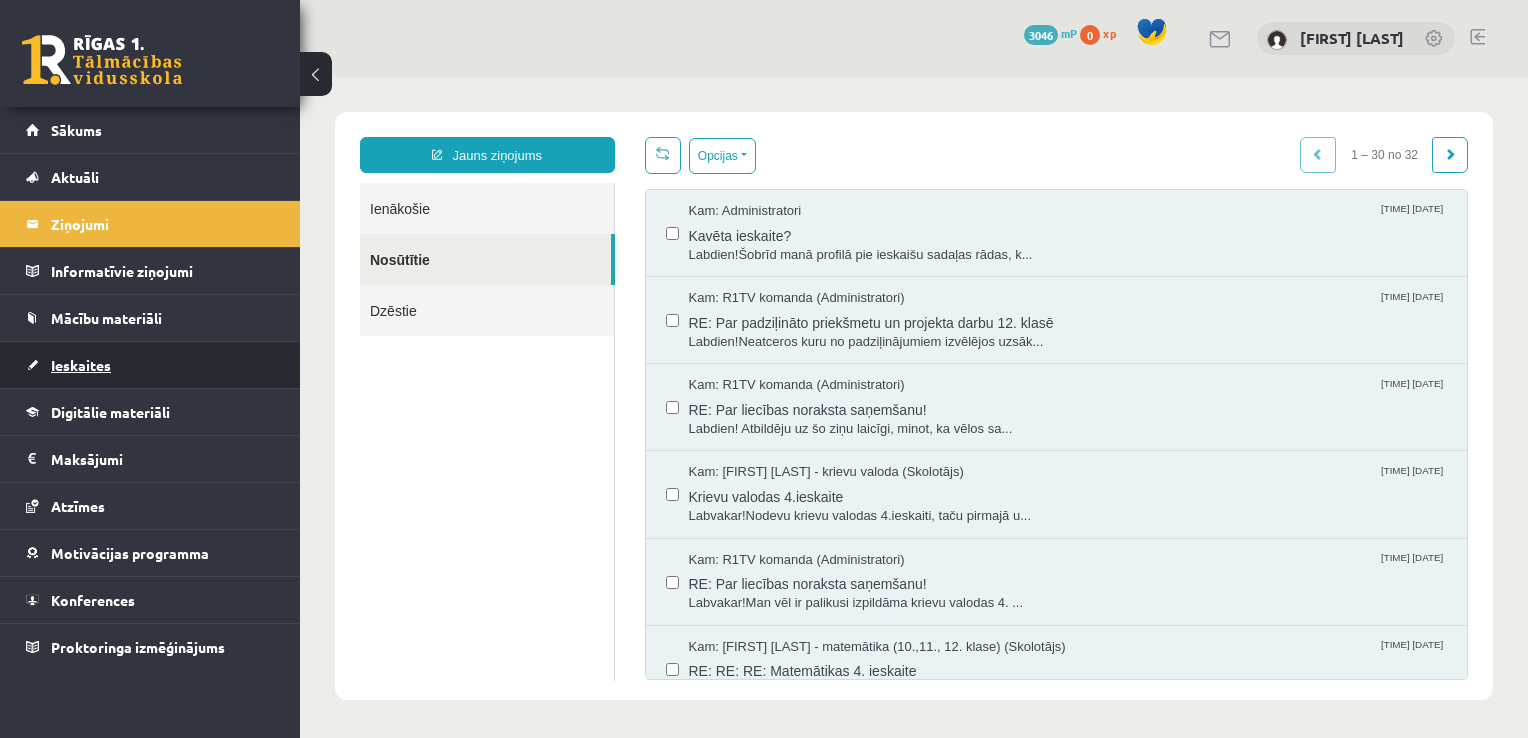 click on "Ieskaites" at bounding box center [150, 365] 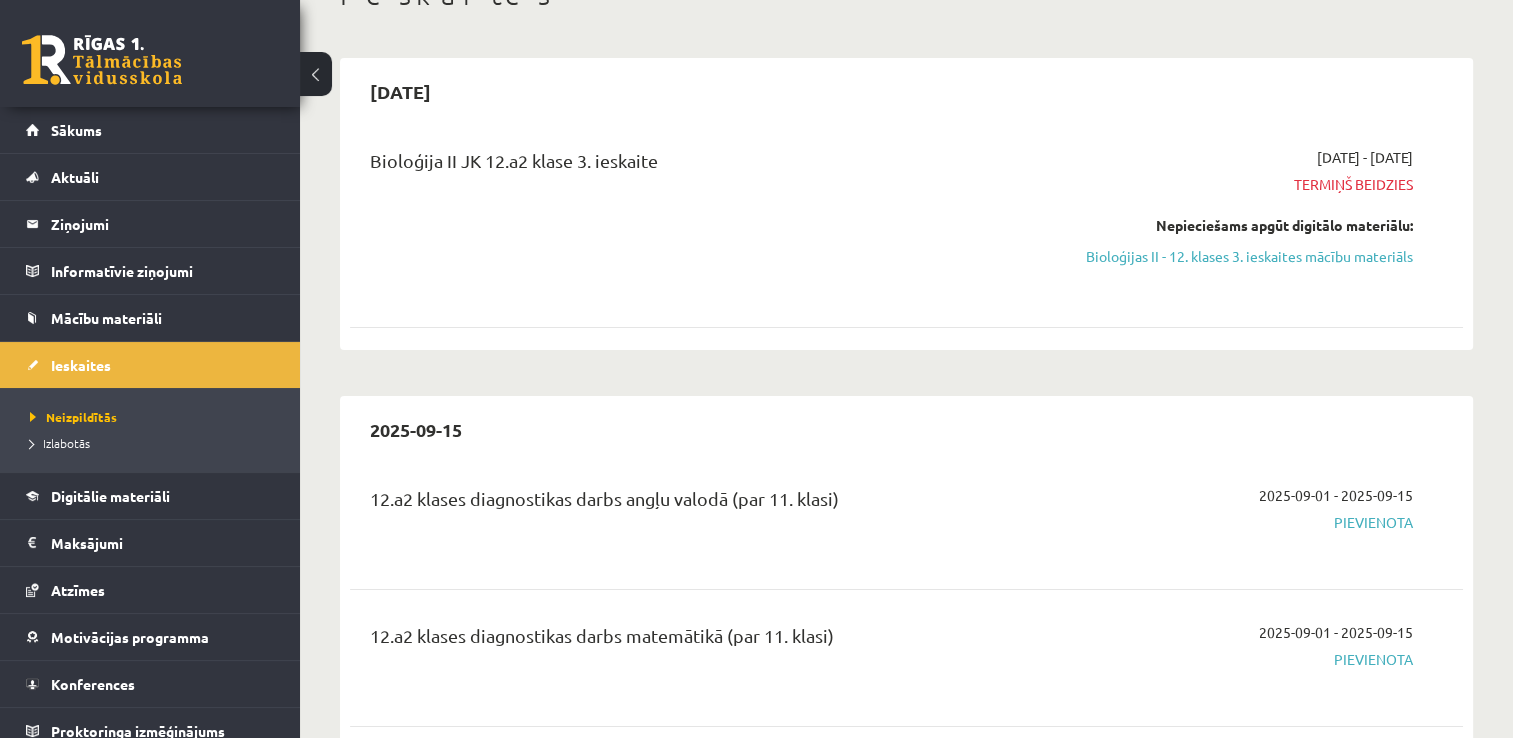 scroll, scrollTop: 138, scrollLeft: 0, axis: vertical 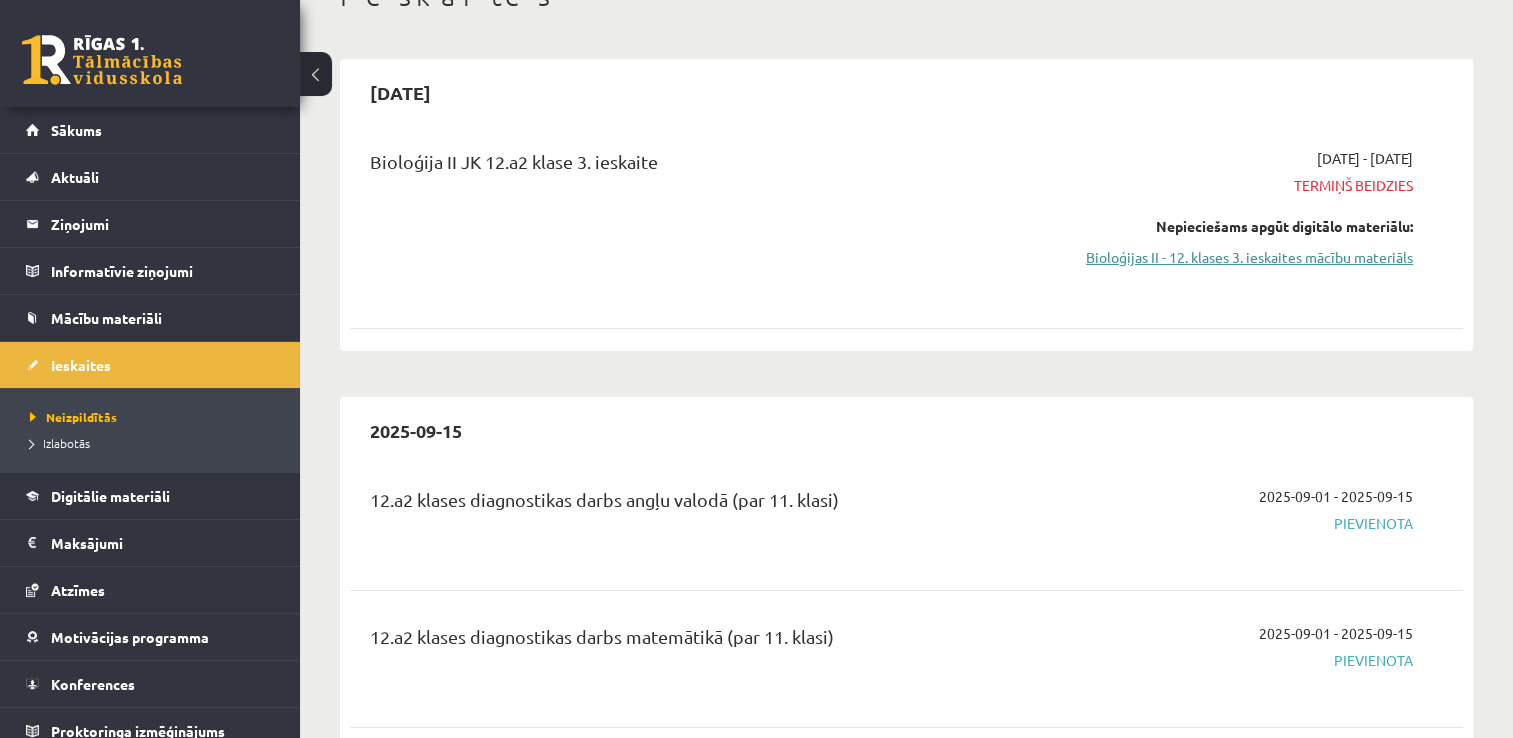 click on "Bioloģijas II - 12. klases 3. ieskaites mācību materiāls" at bounding box center (1249, 257) 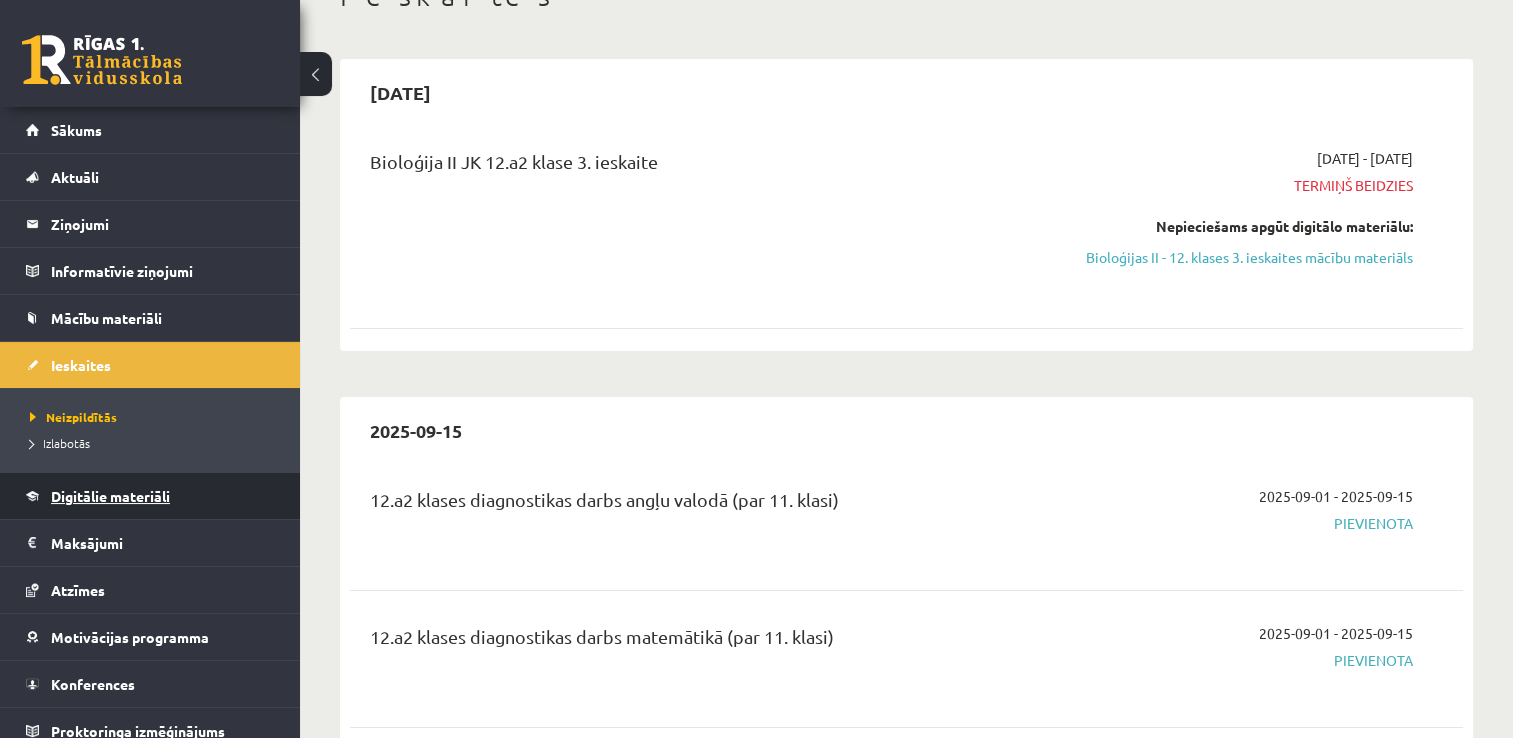 click on "Digitālie materiāli" at bounding box center [110, 496] 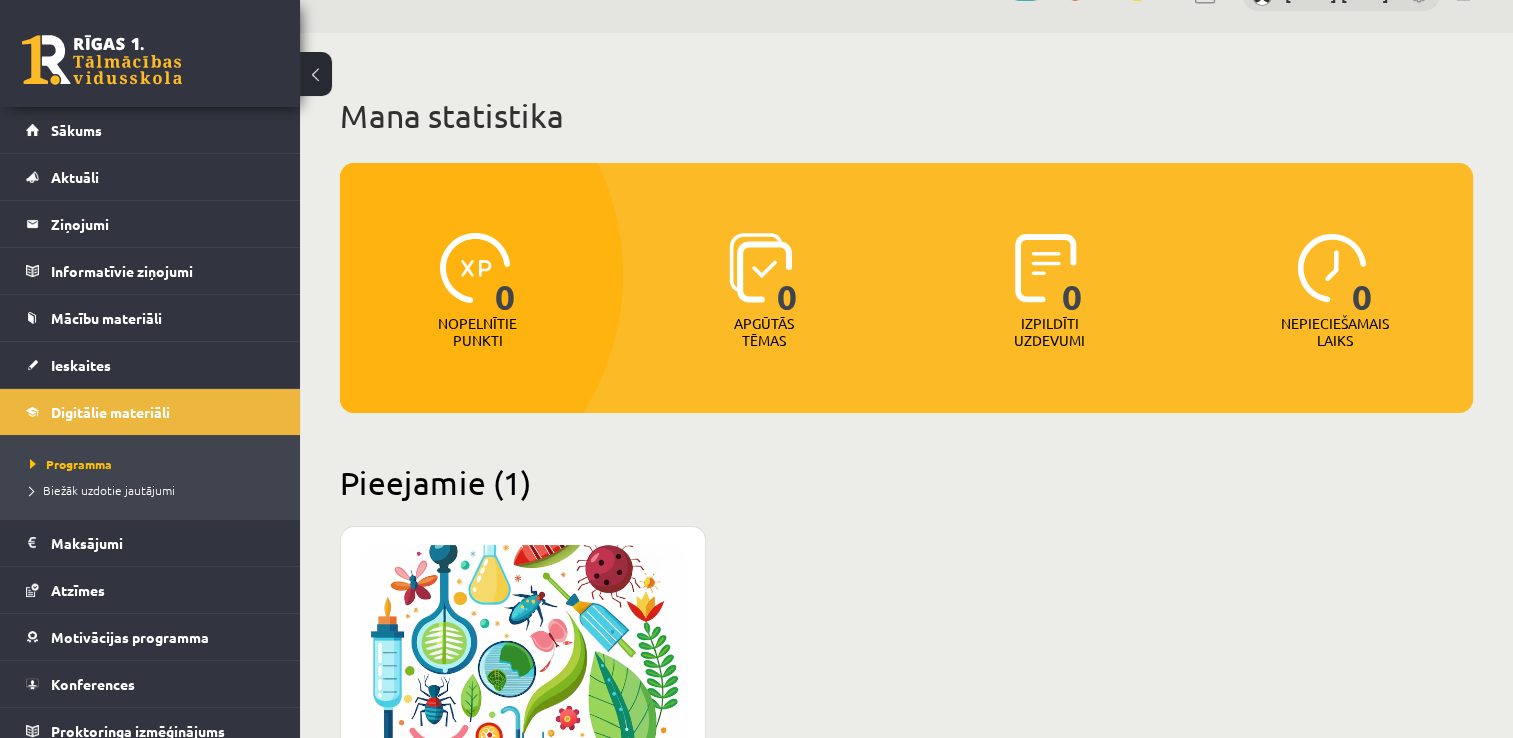 scroll, scrollTop: 0, scrollLeft: 0, axis: both 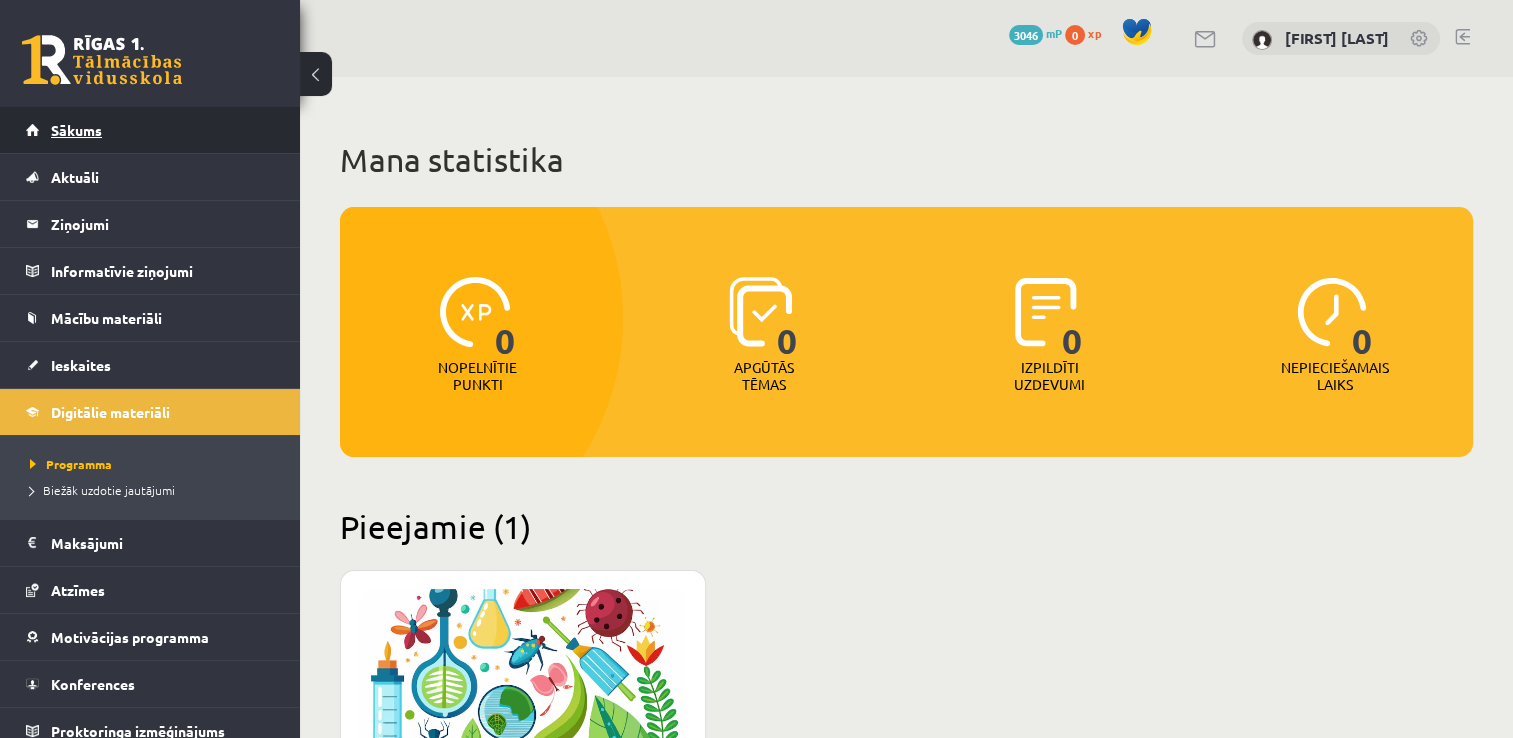 click on "Sākums" at bounding box center [150, 130] 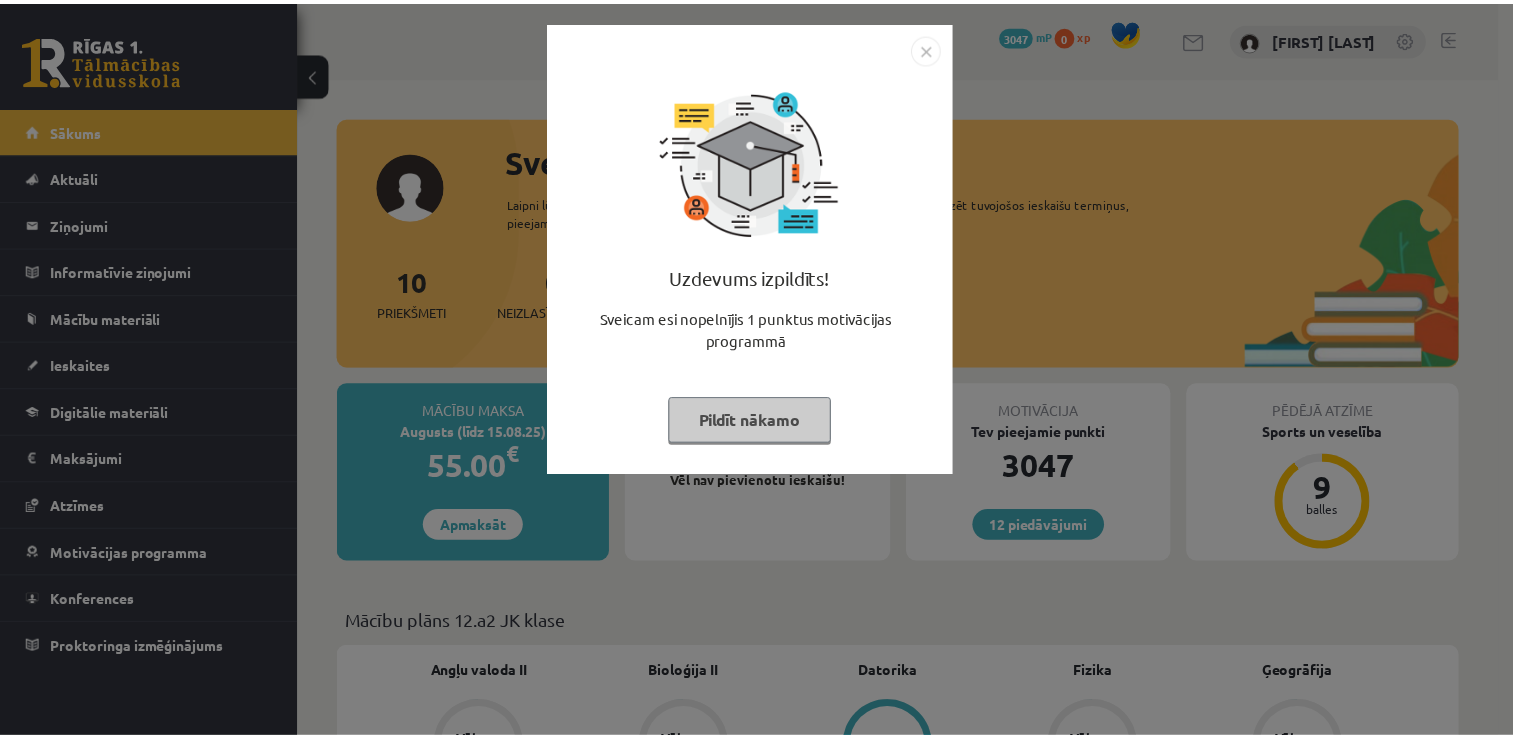 scroll, scrollTop: 0, scrollLeft: 0, axis: both 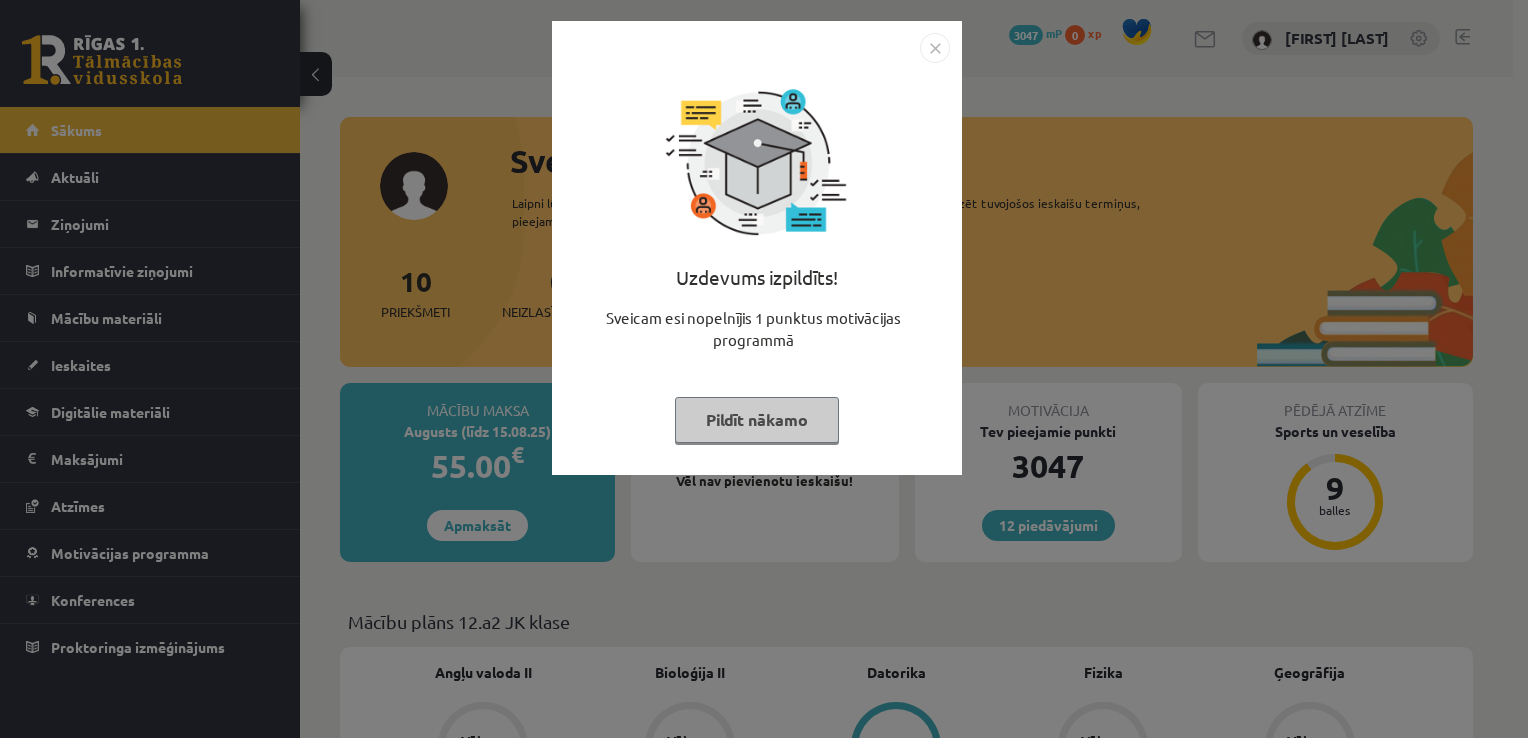 click on "Pildīt nākamo" at bounding box center [757, 420] 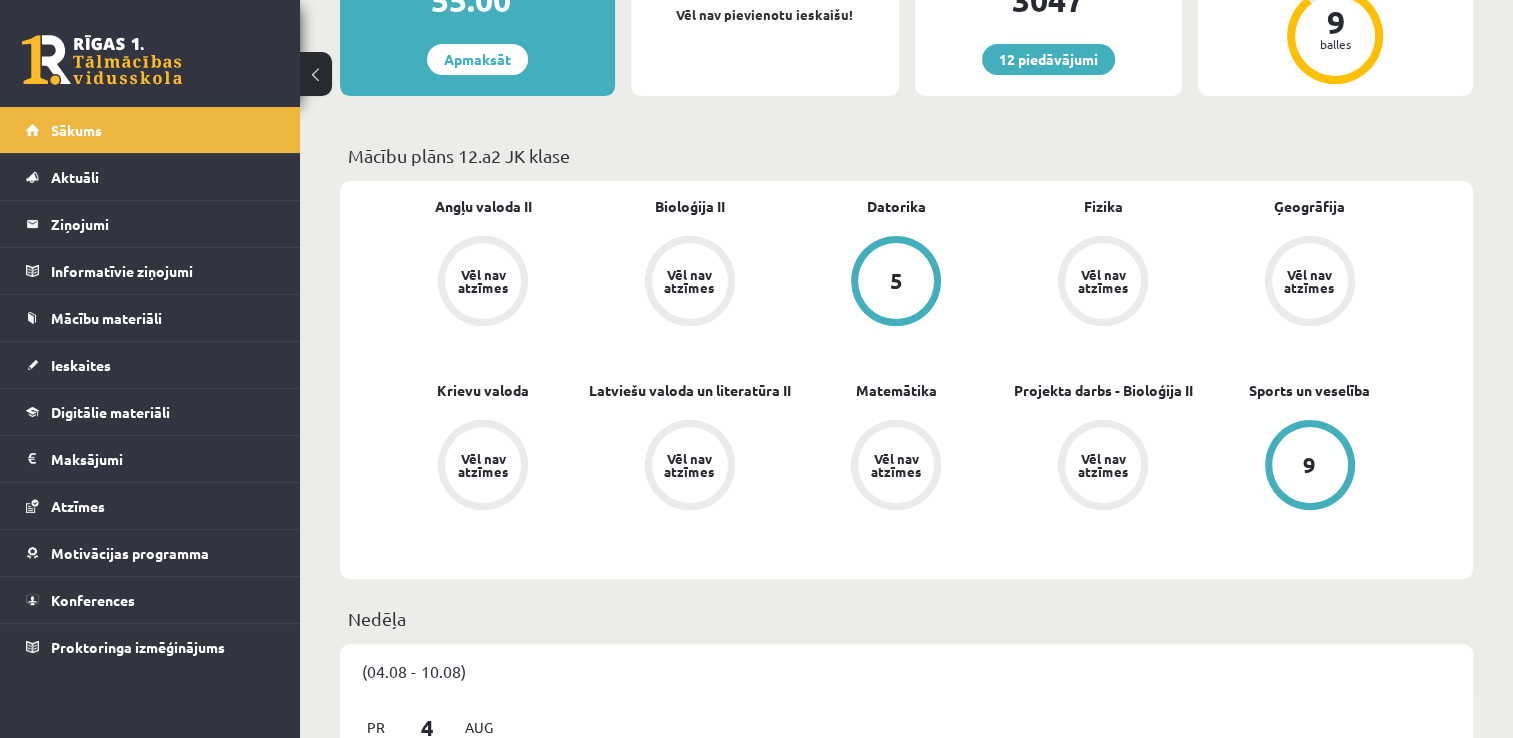 scroll, scrollTop: 468, scrollLeft: 0, axis: vertical 